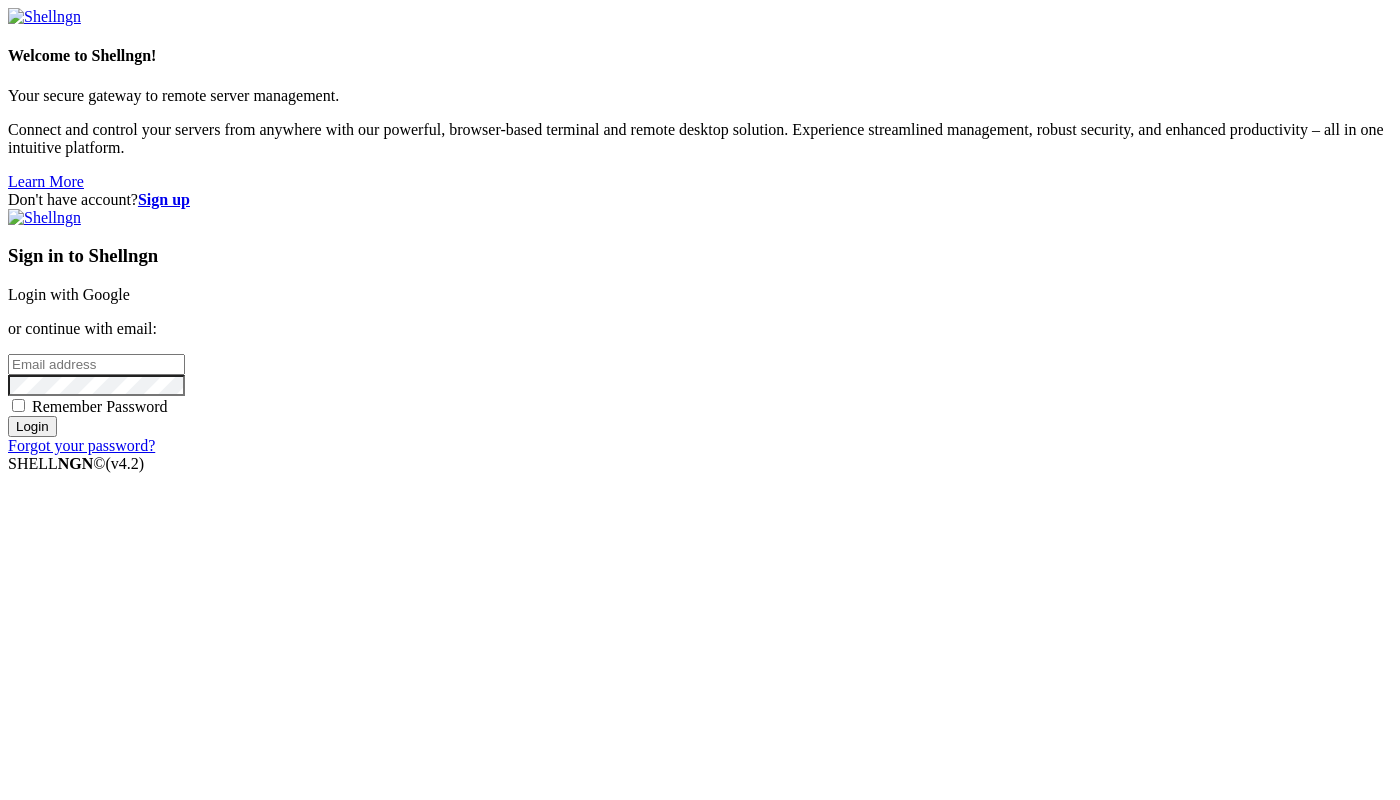 scroll, scrollTop: 0, scrollLeft: 0, axis: both 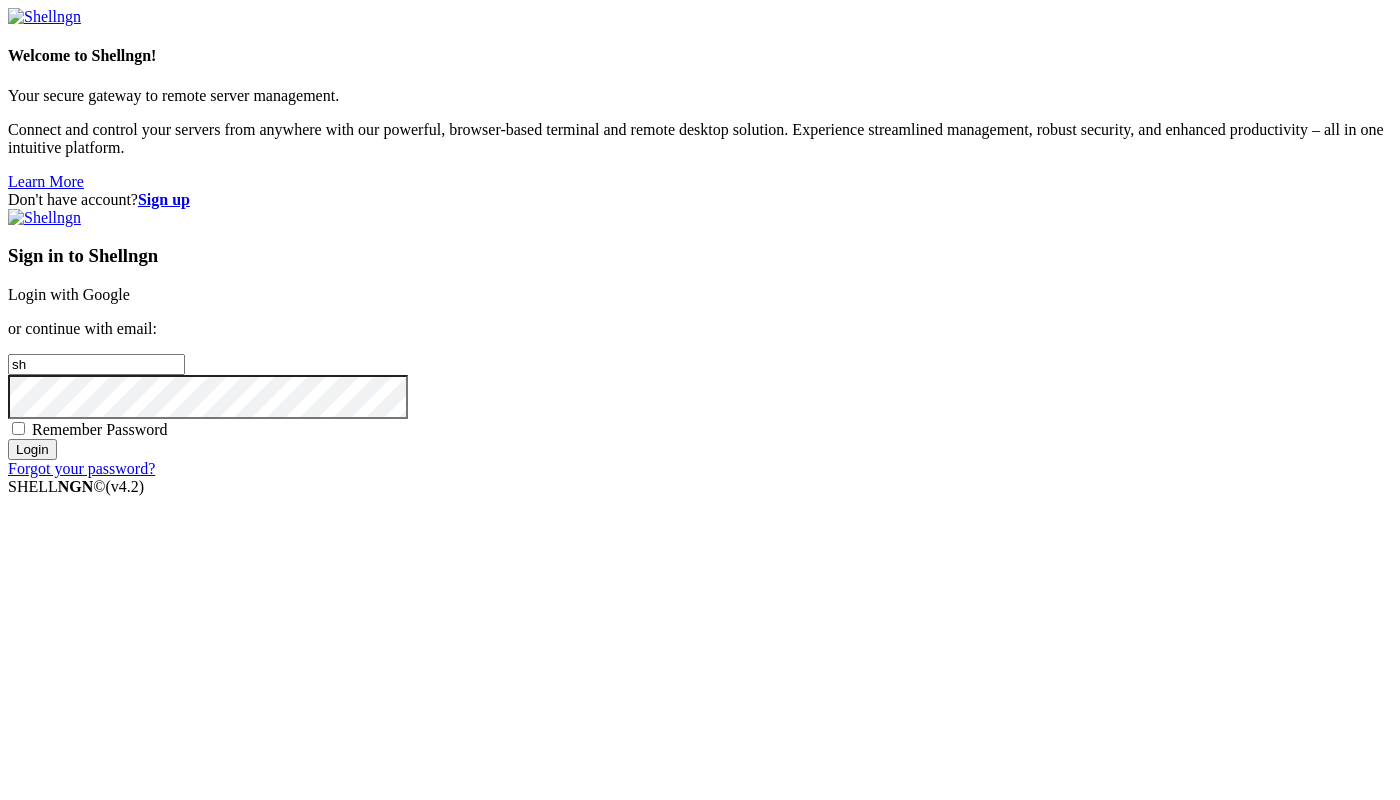 type on "s" 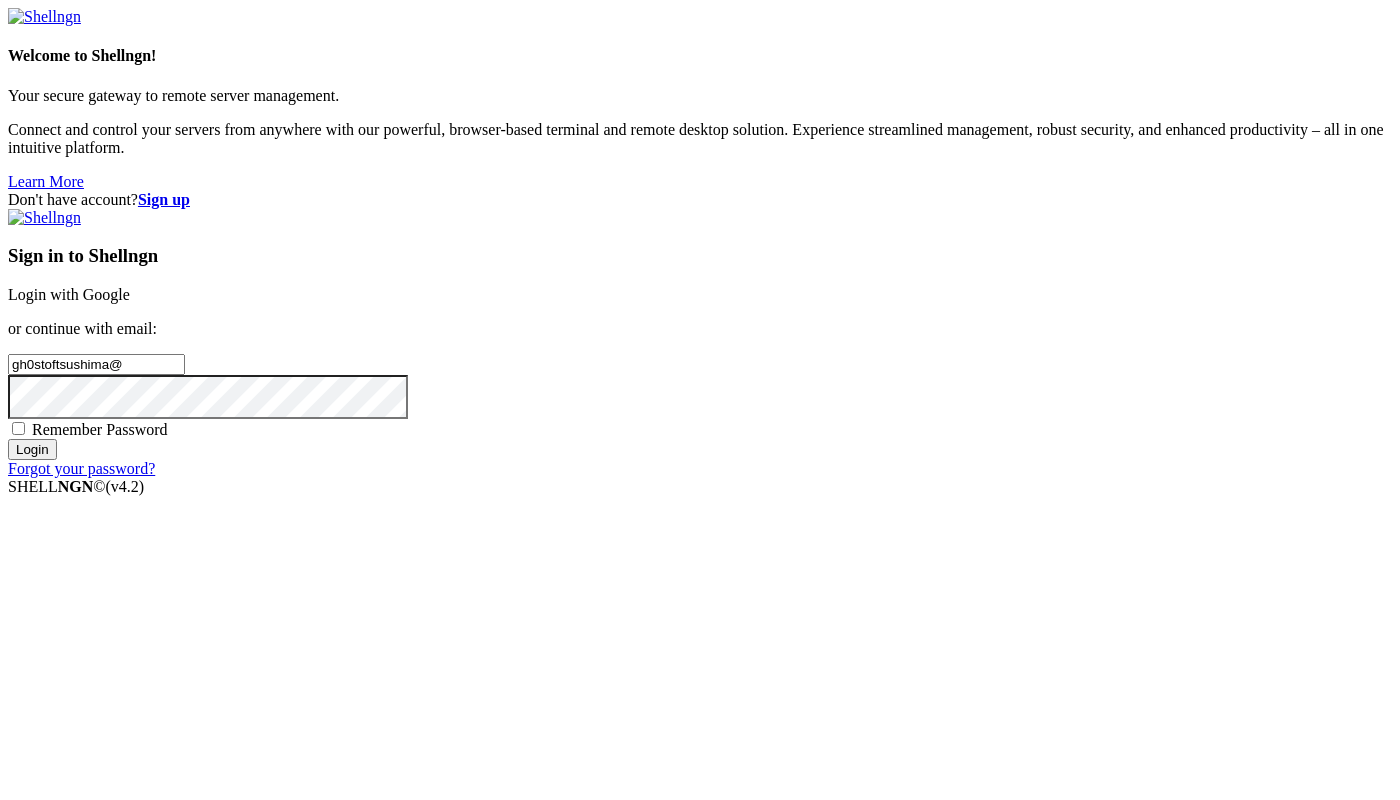 type on "[USERNAME]" 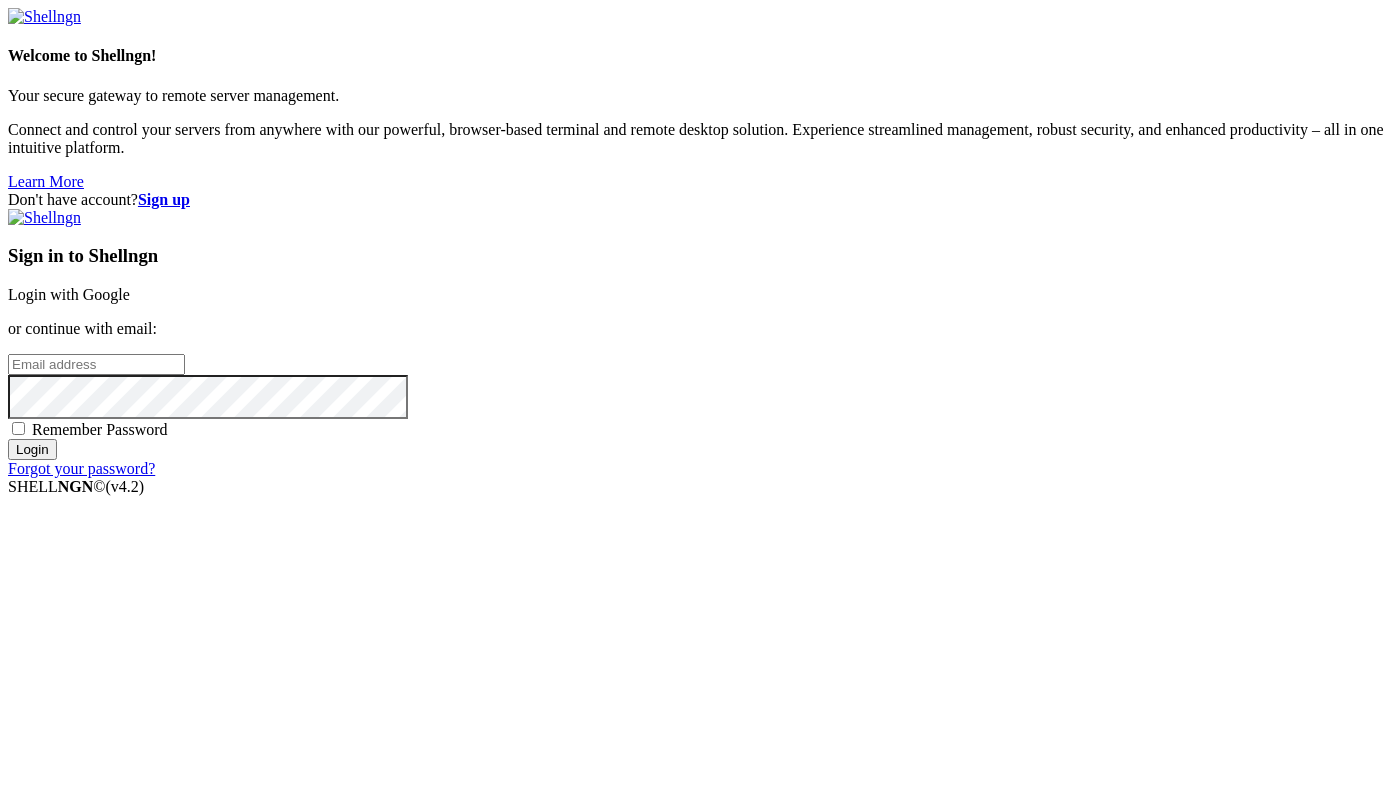 click at bounding box center (96, 364) 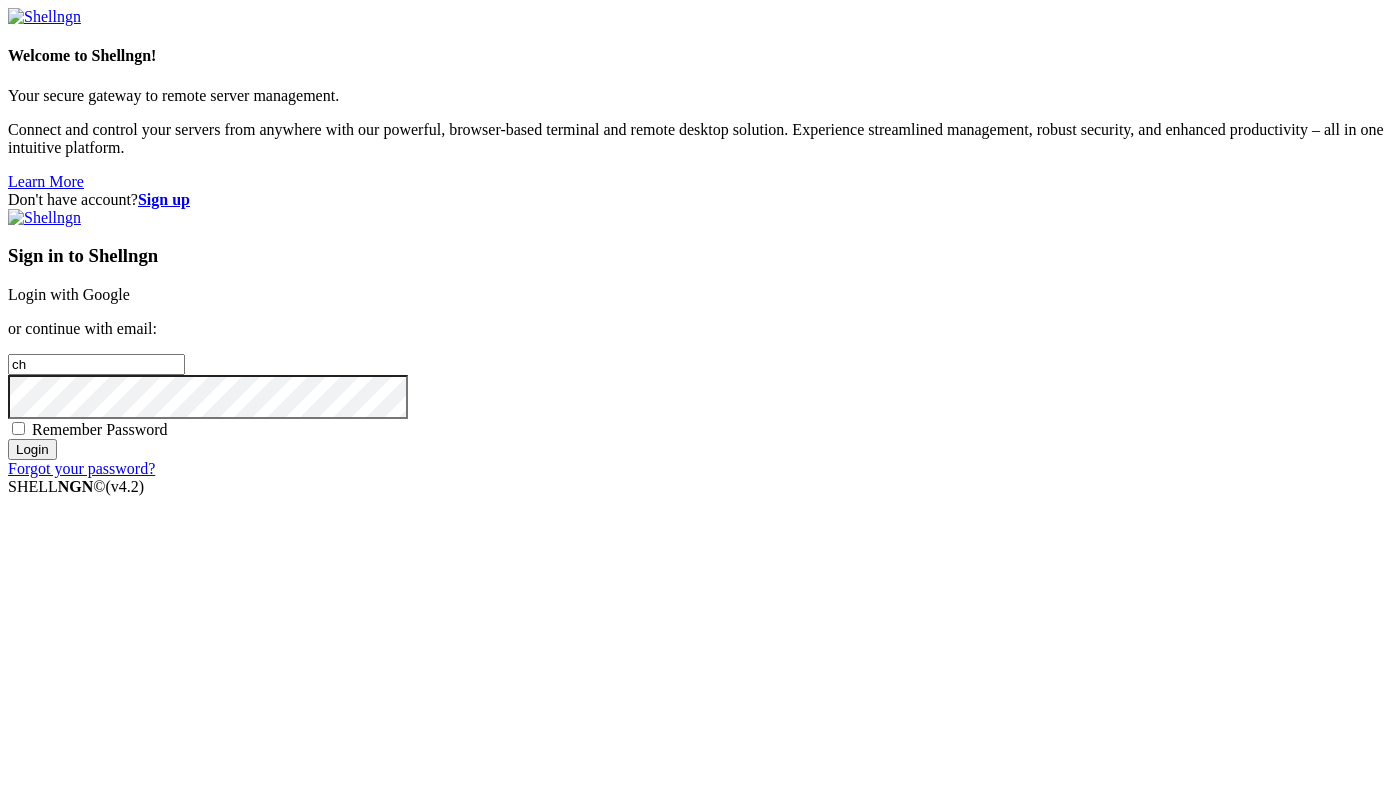 type on "c" 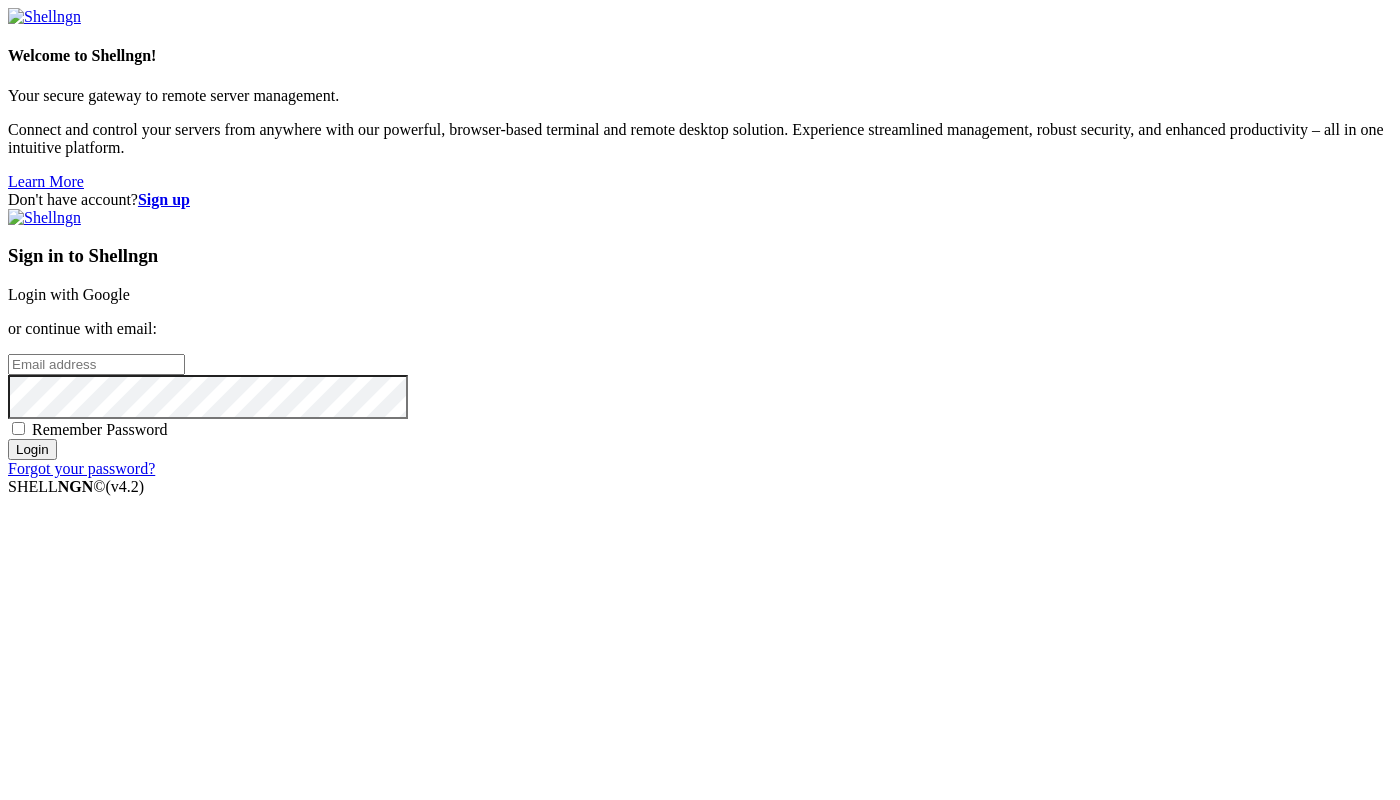 paste on "[EMAIL]" 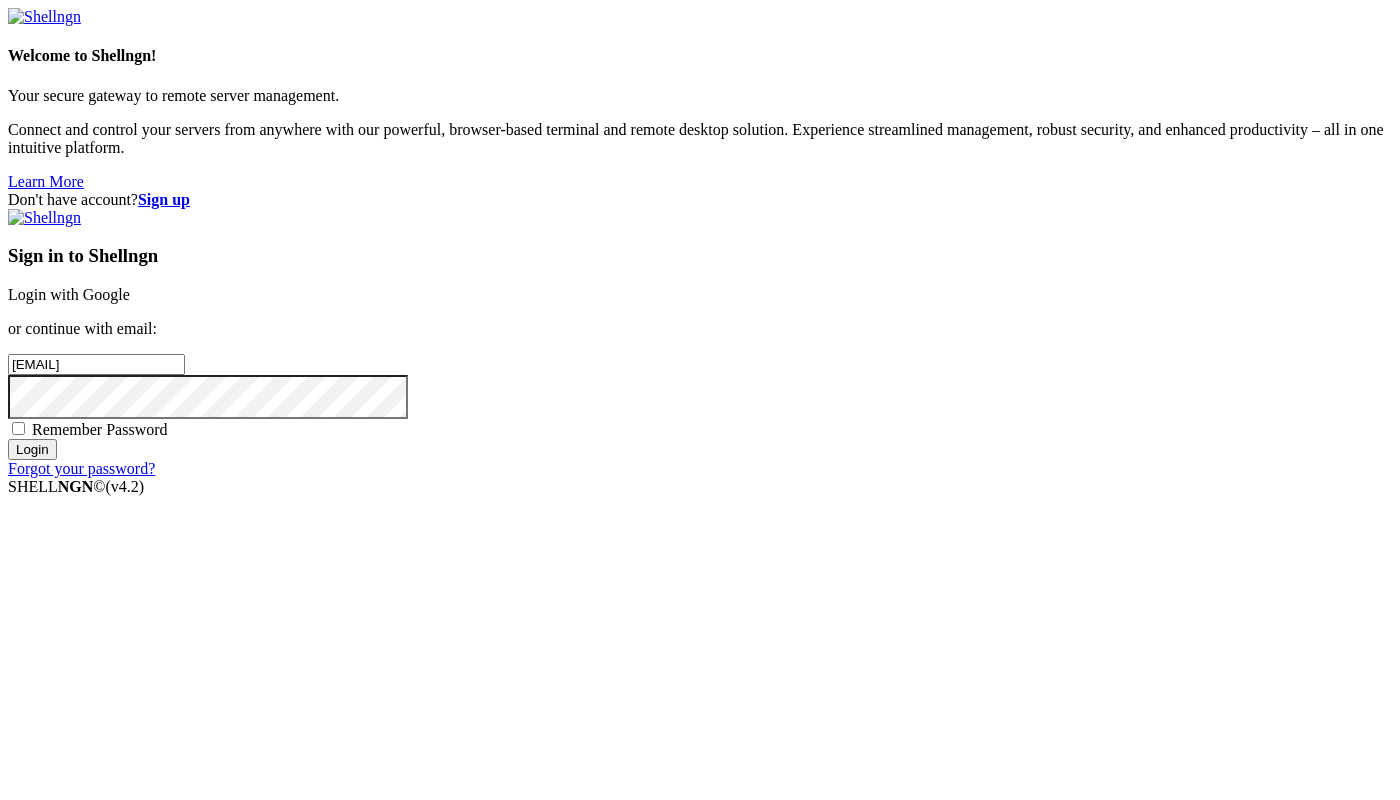 type on "[EMAIL]" 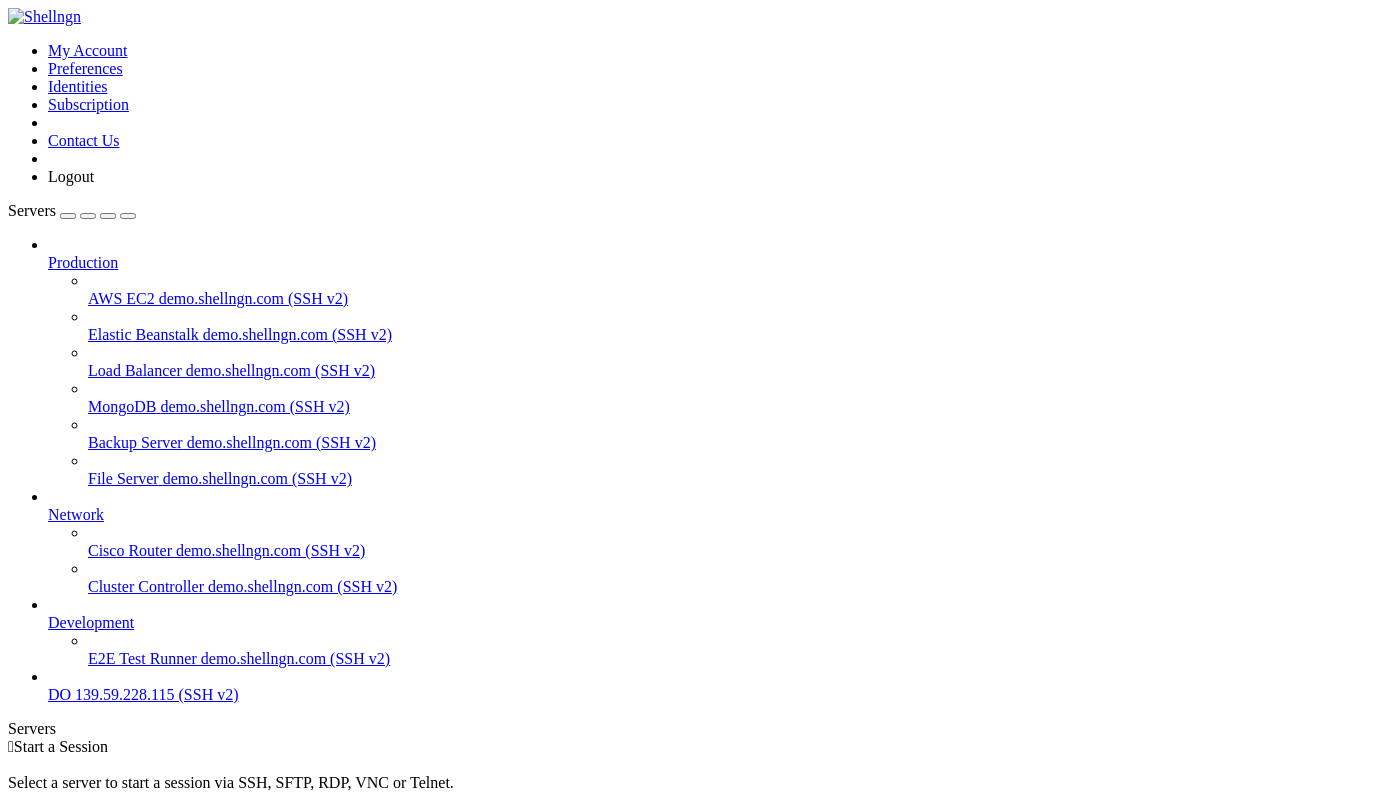 click on "DO" at bounding box center [59, 694] 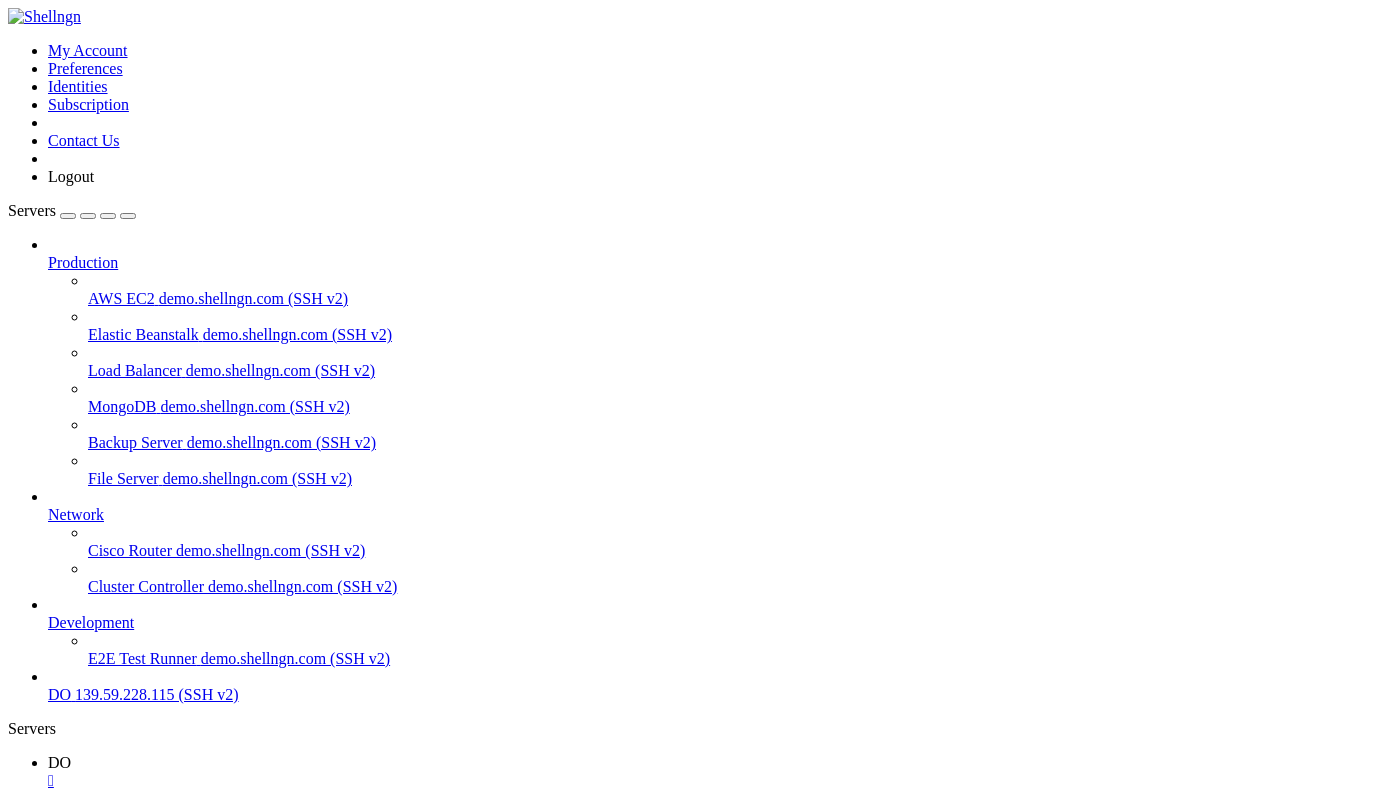 scroll, scrollTop: 0, scrollLeft: 0, axis: both 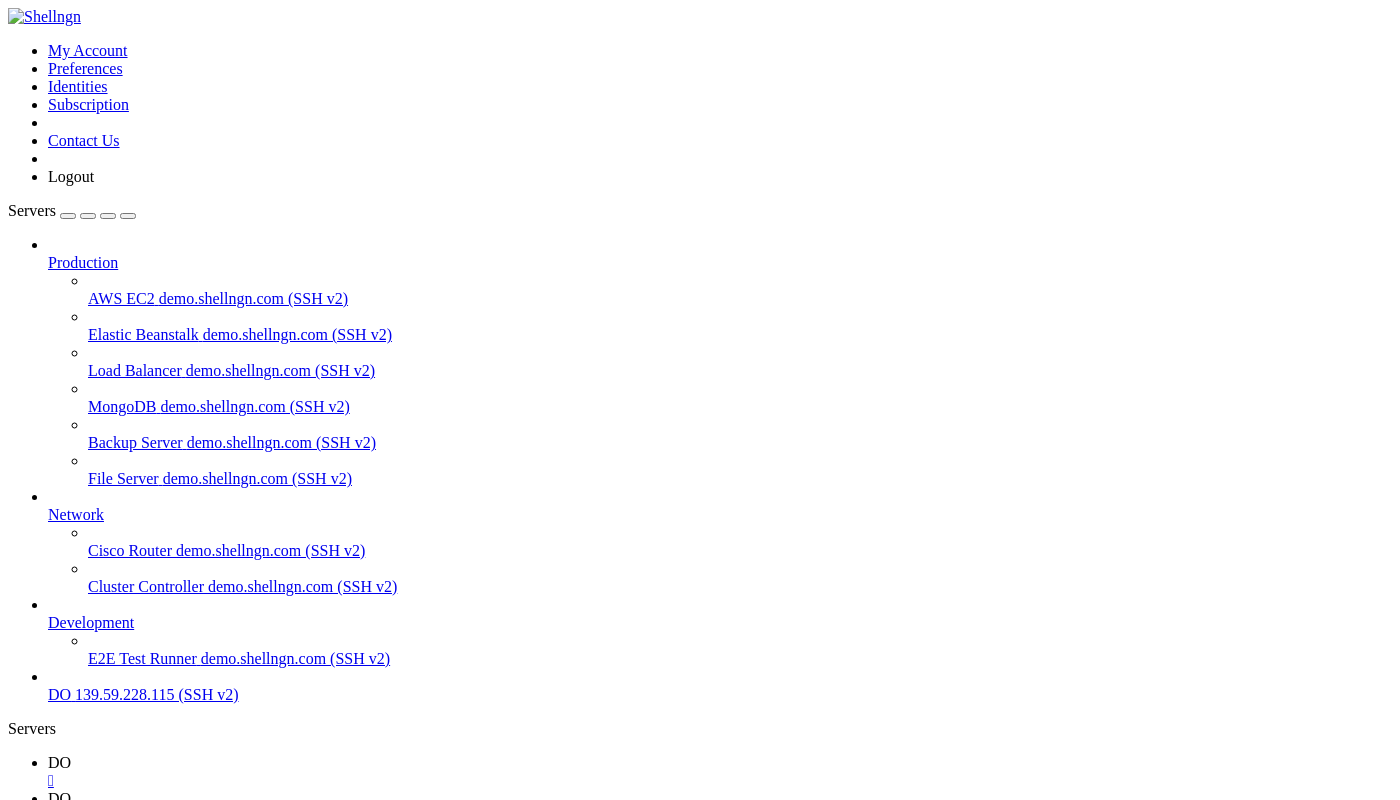 click on "  code" at bounding box center (29, 1326) 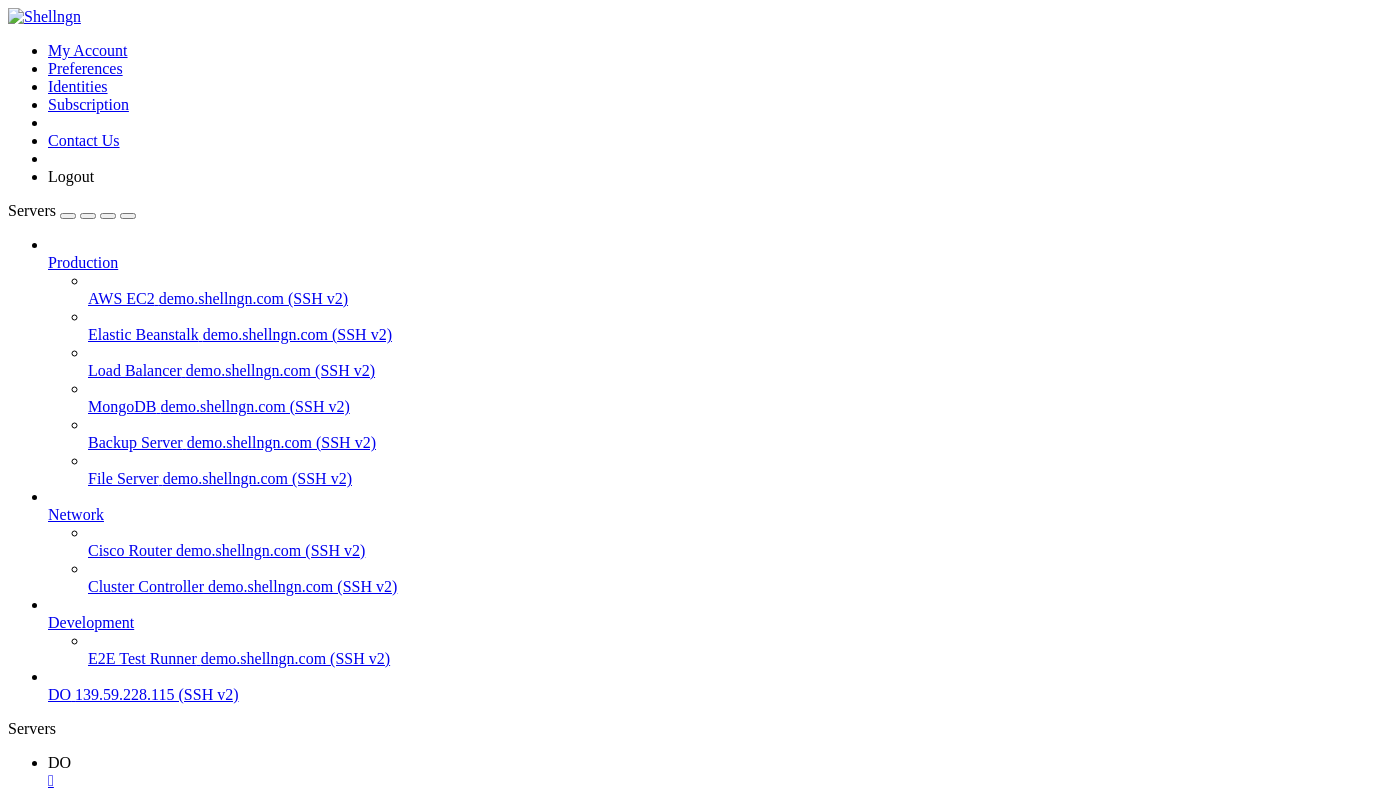 click on "" at bounding box center (720, 781) 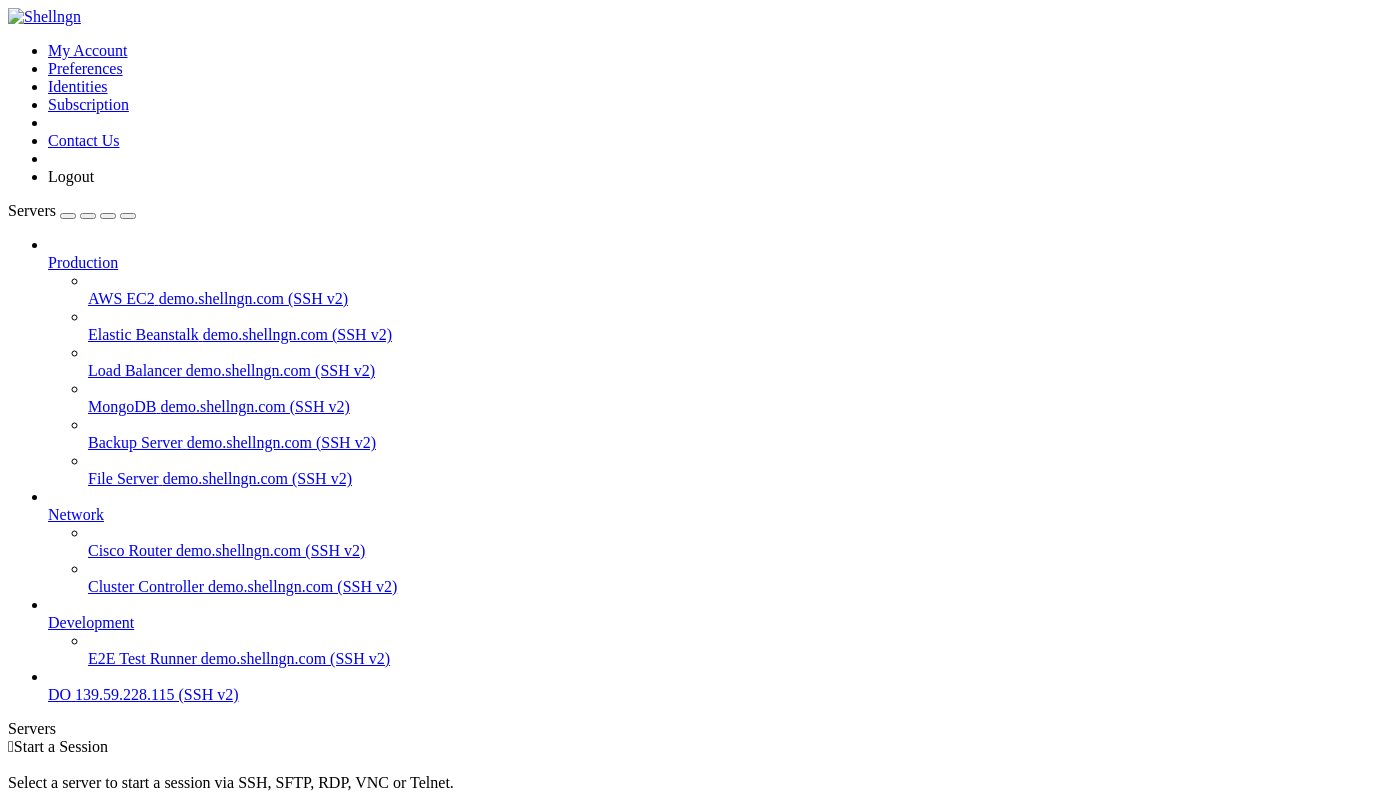click at bounding box center [68, 216] 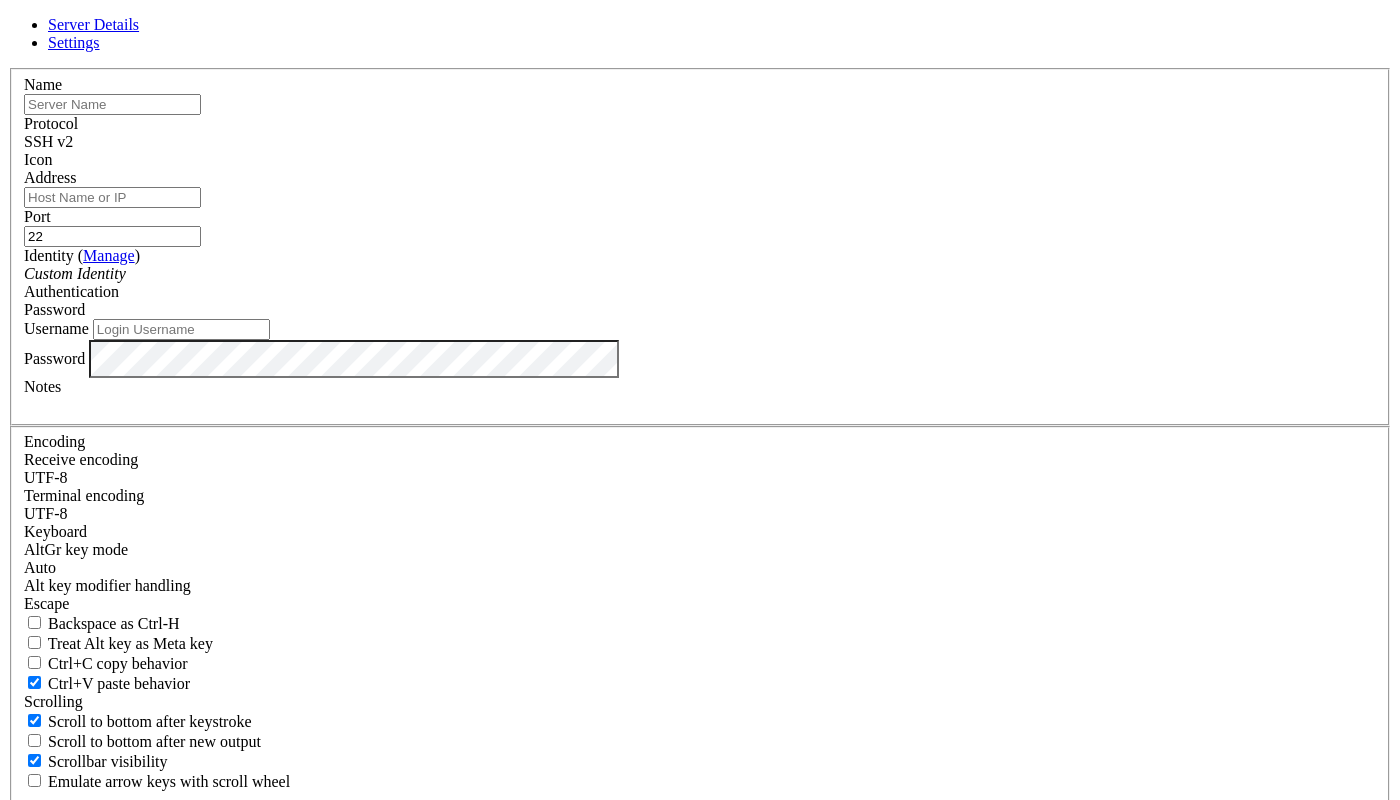 click at bounding box center [112, 104] 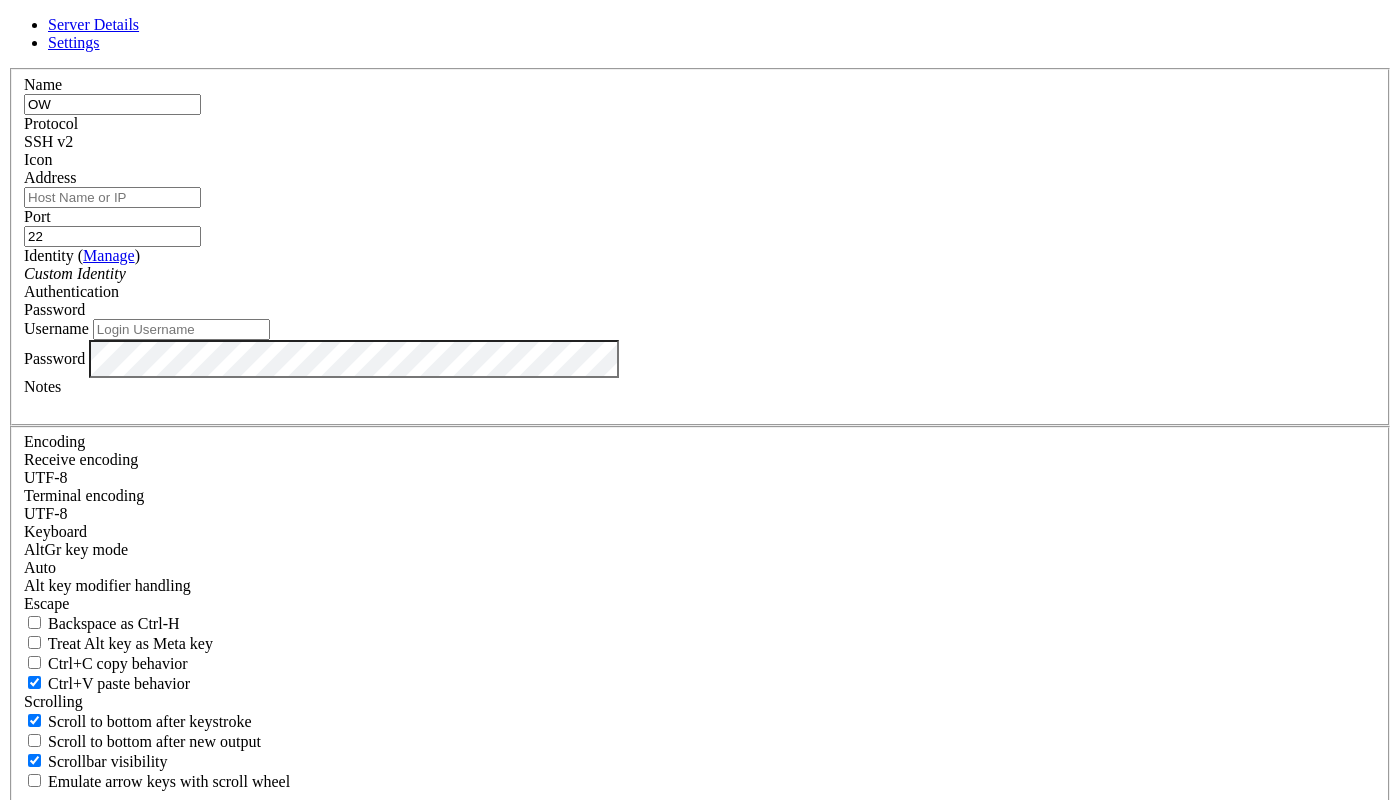 type on "OW" 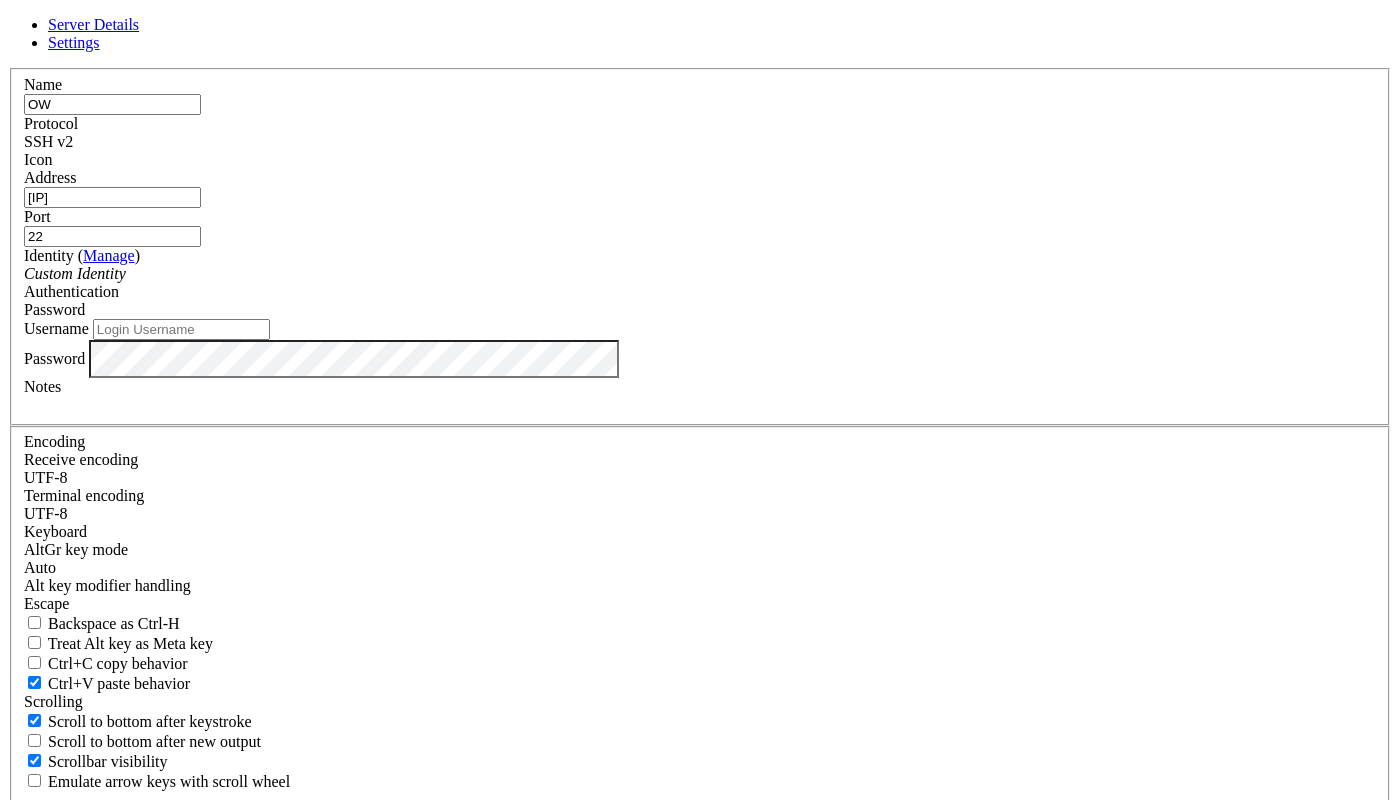 type on "[IP]" 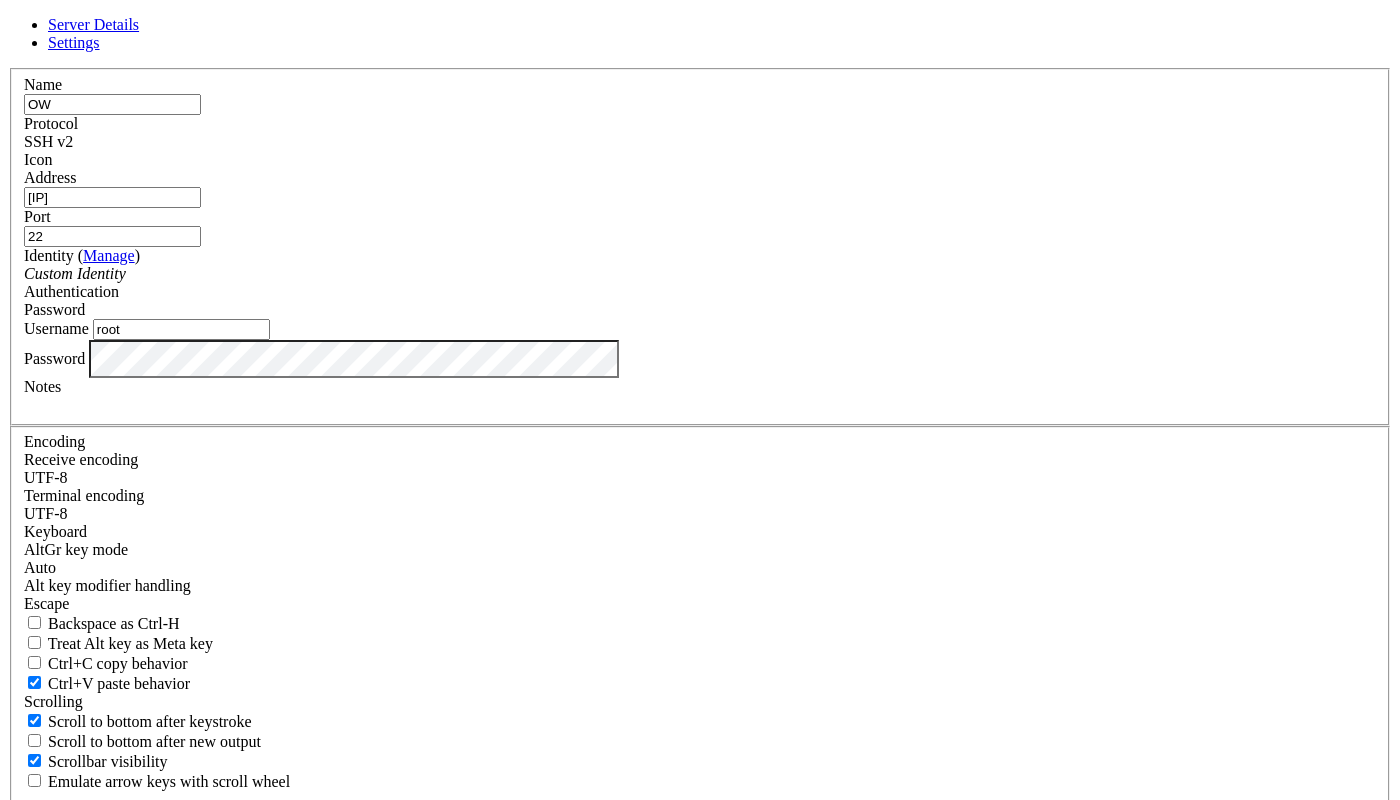 type on "root" 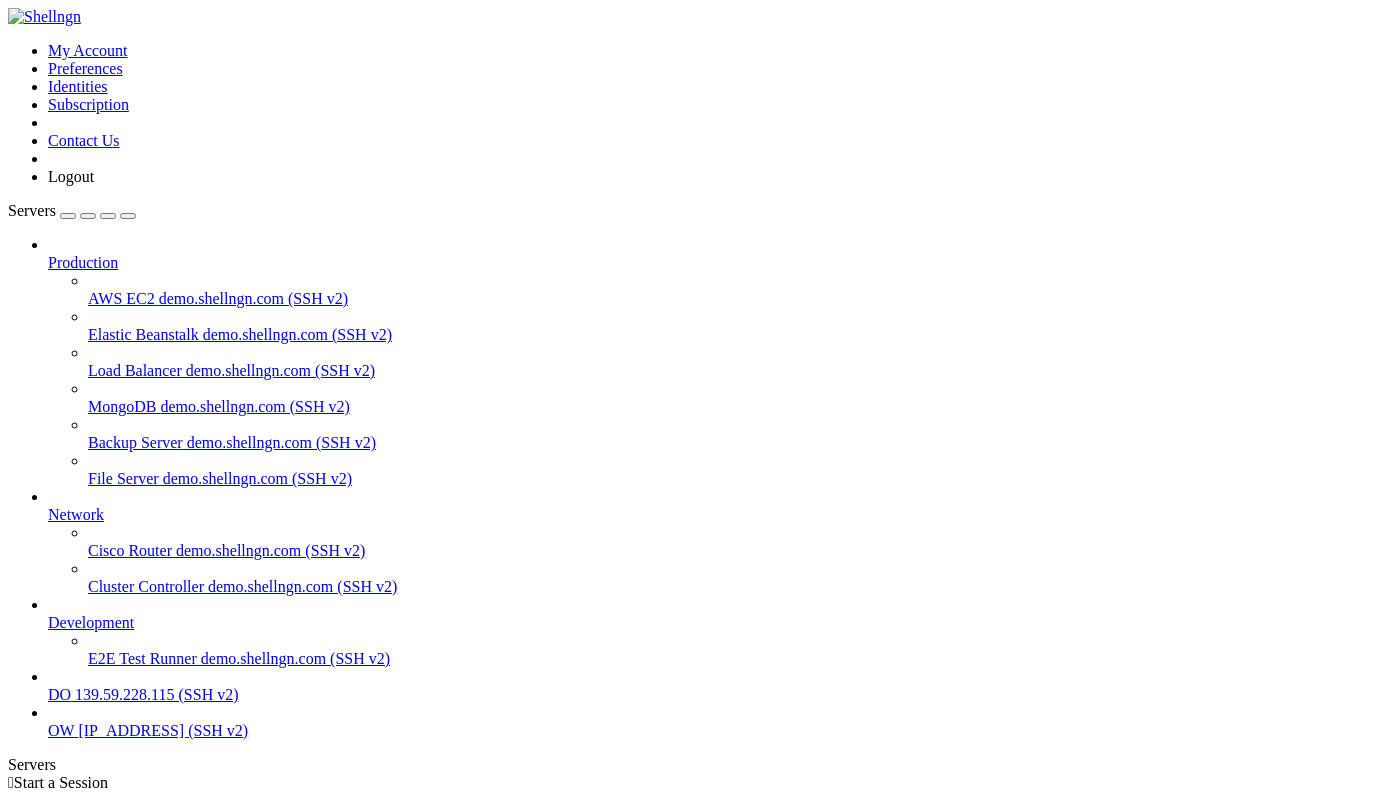 scroll, scrollTop: 60, scrollLeft: 0, axis: vertical 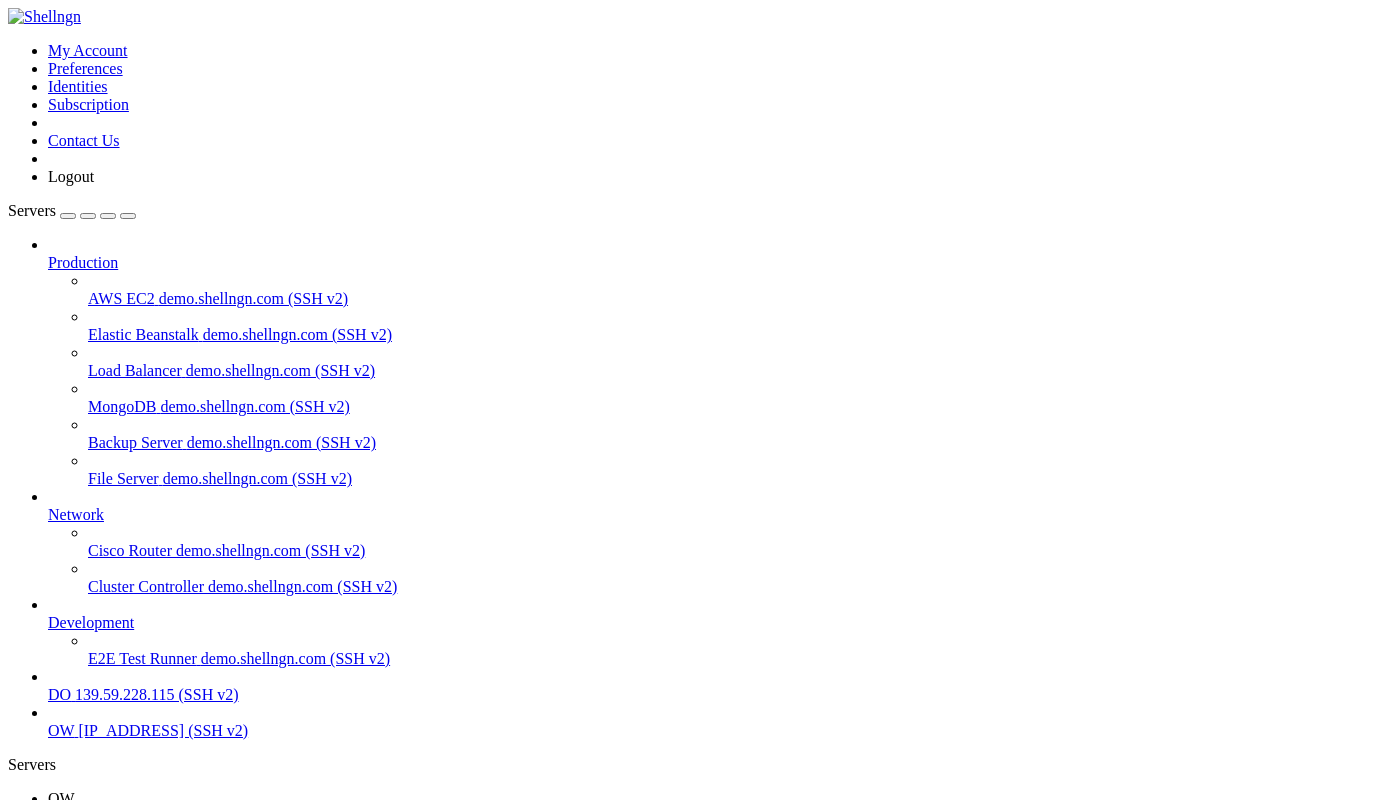 click at bounding box center (16, 1139) 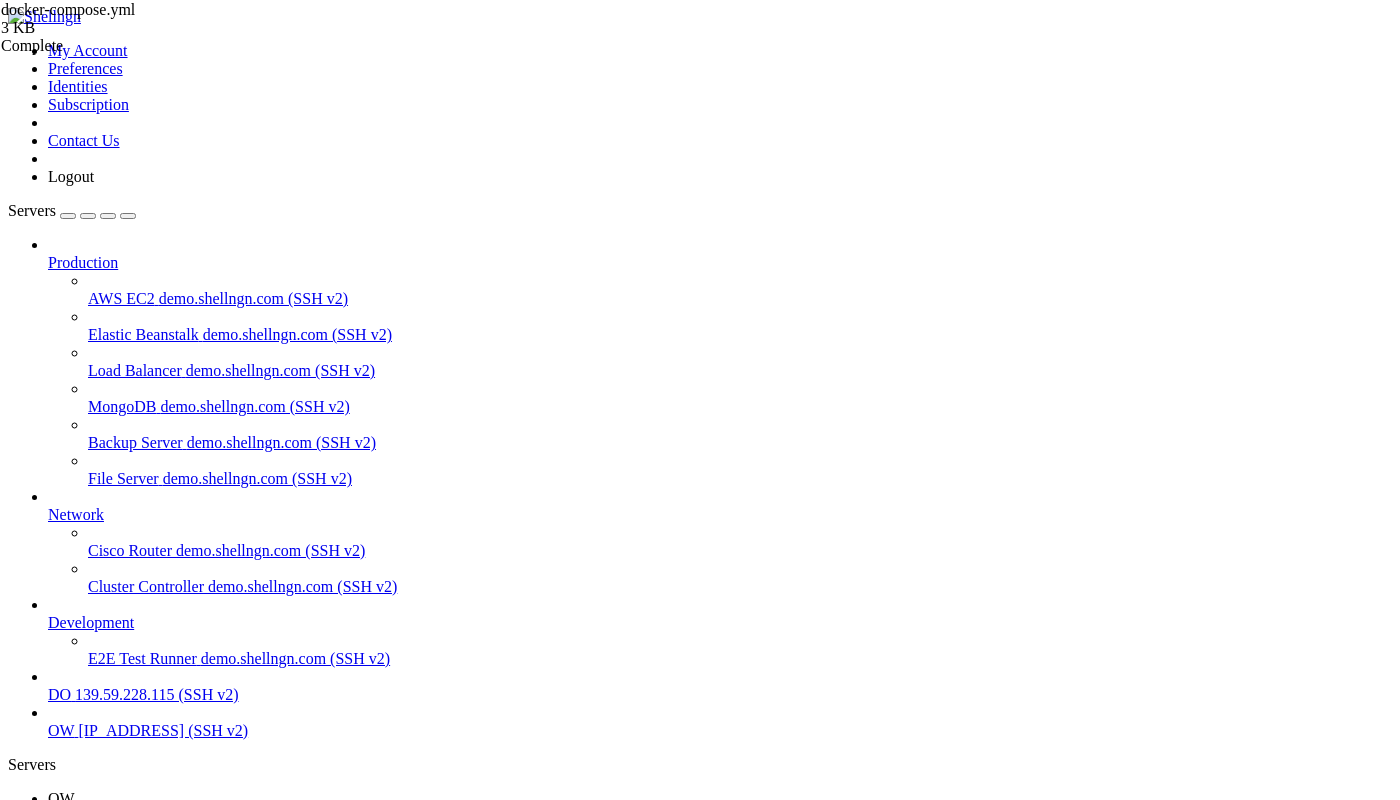 type on "version: '3.8'" 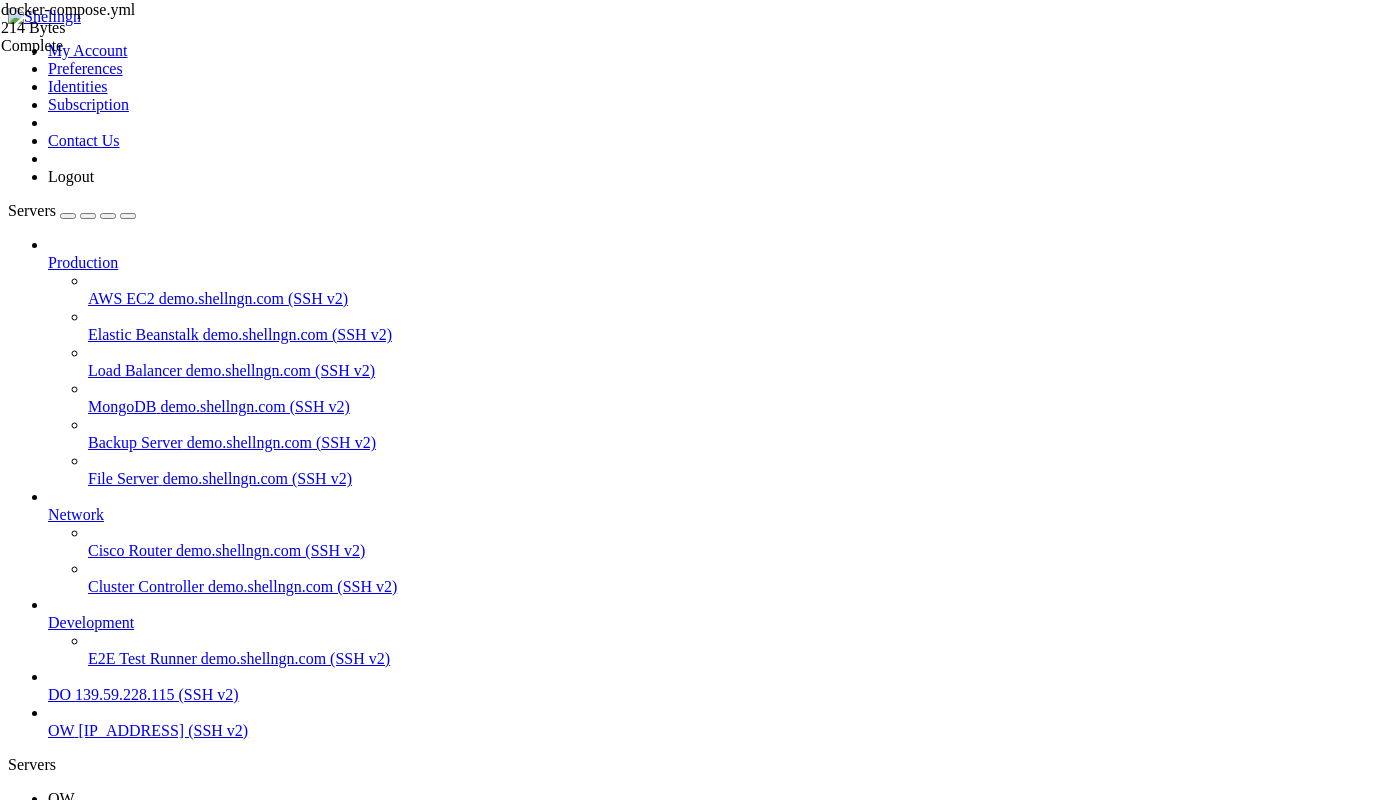 click on "OW
" at bounding box center (720, 808) 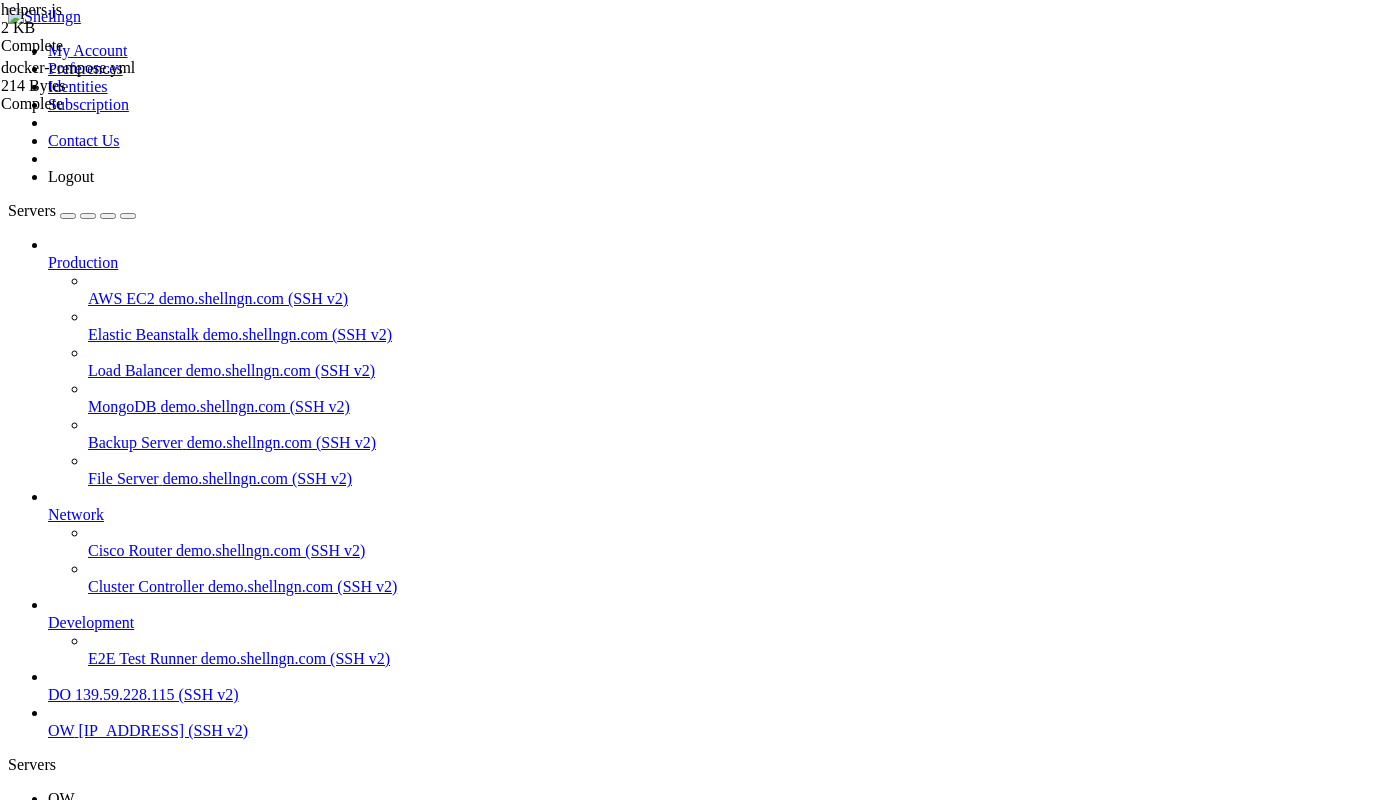 type on "'pragma': 'no-cache'," 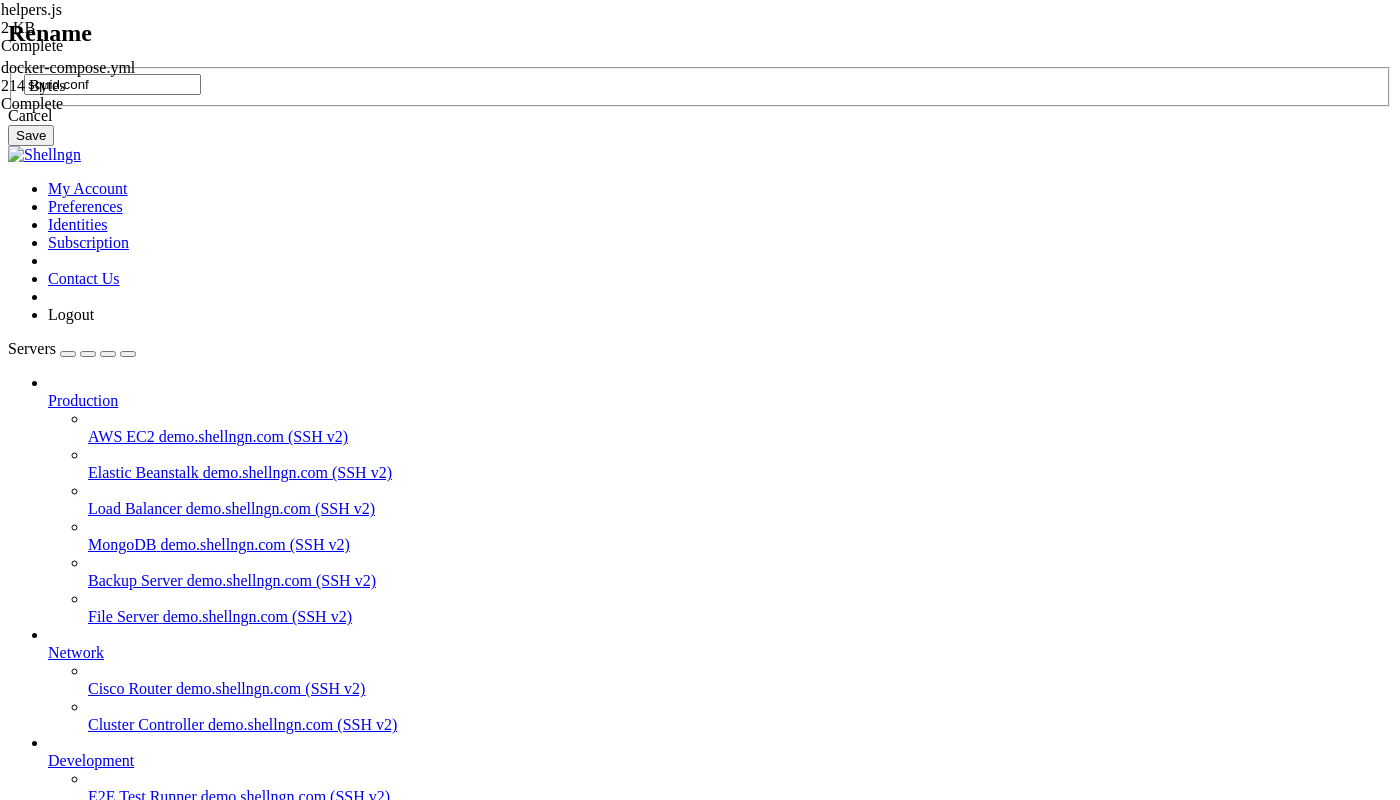 type on "squid.conf" 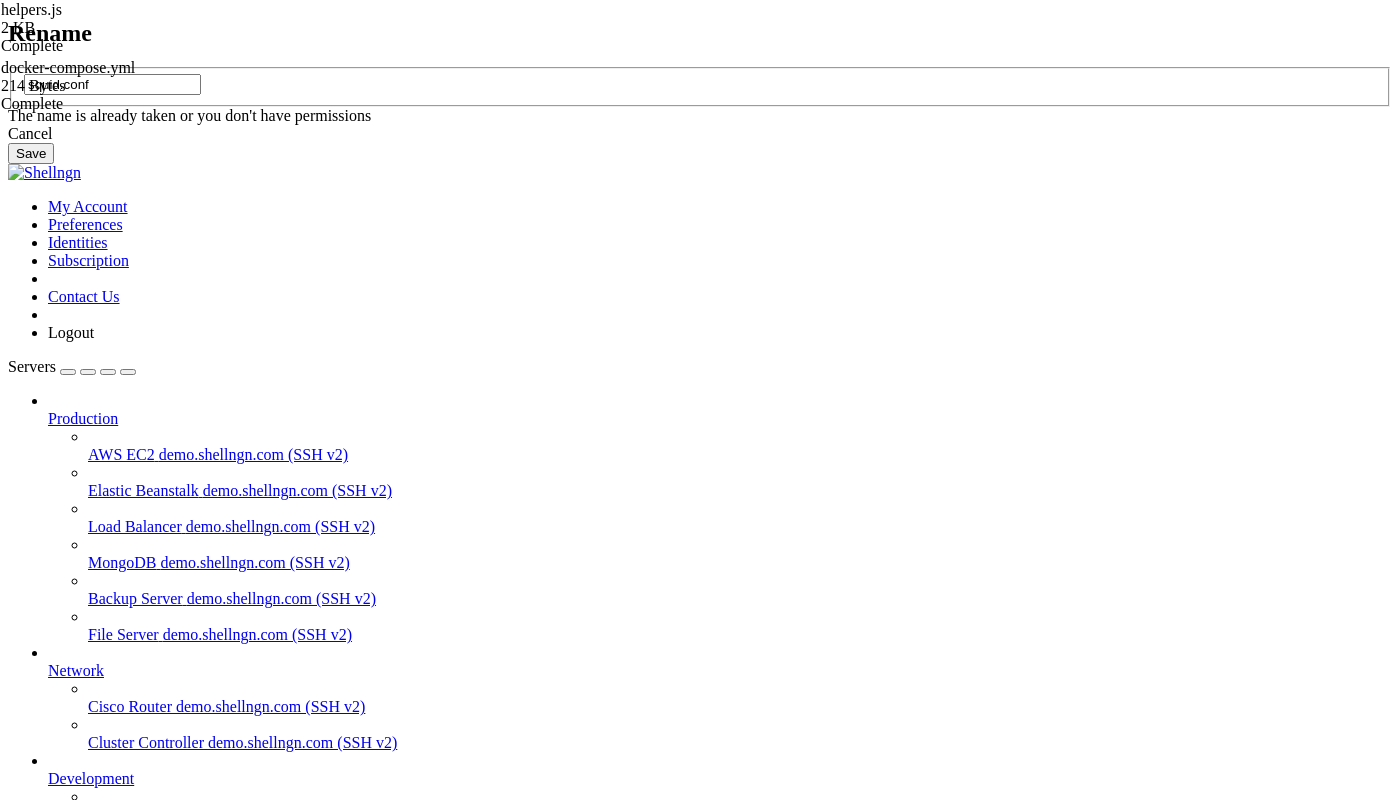click on "Cancel" at bounding box center [700, 134] 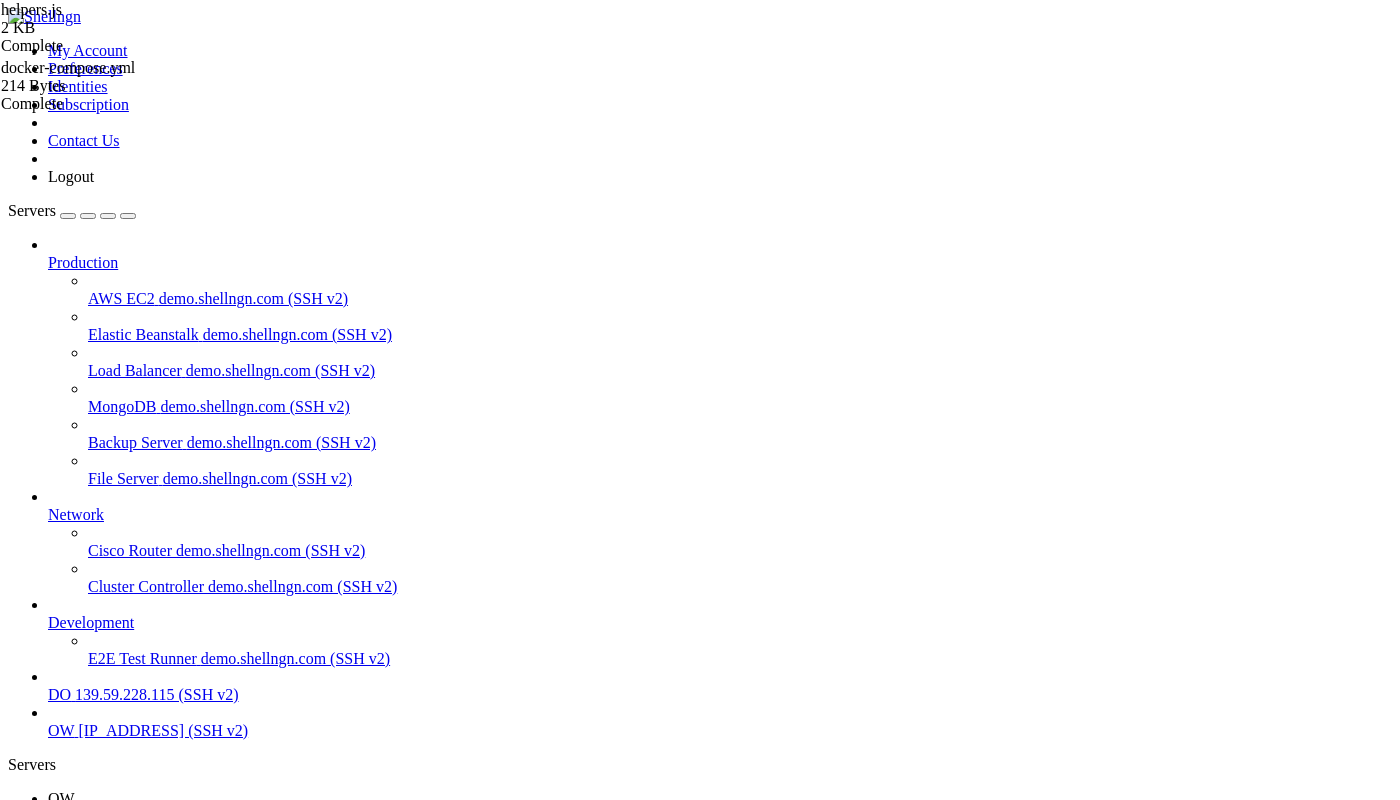 scroll, scrollTop: 0, scrollLeft: 0, axis: both 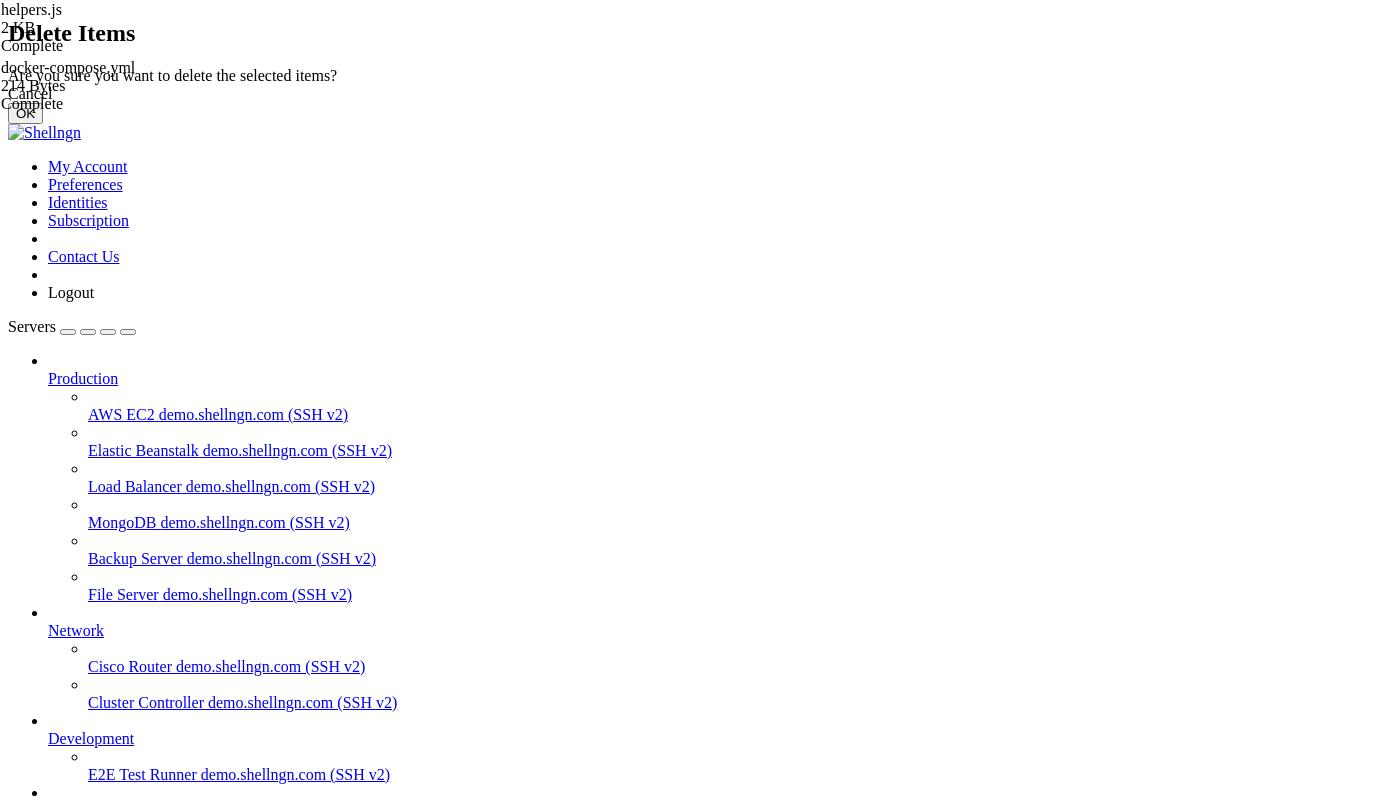 click on "OK" at bounding box center (25, 113) 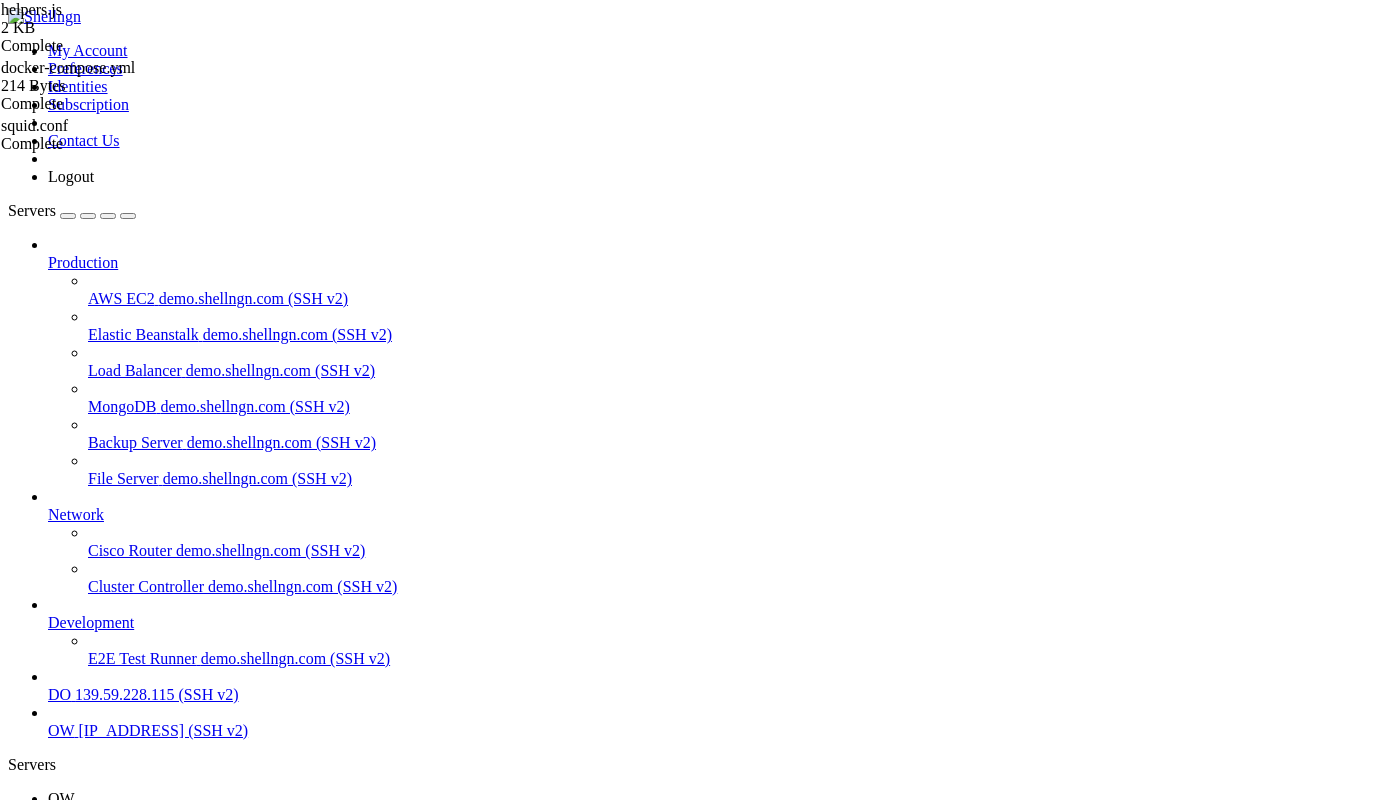 scroll, scrollTop: 125, scrollLeft: 0, axis: vertical 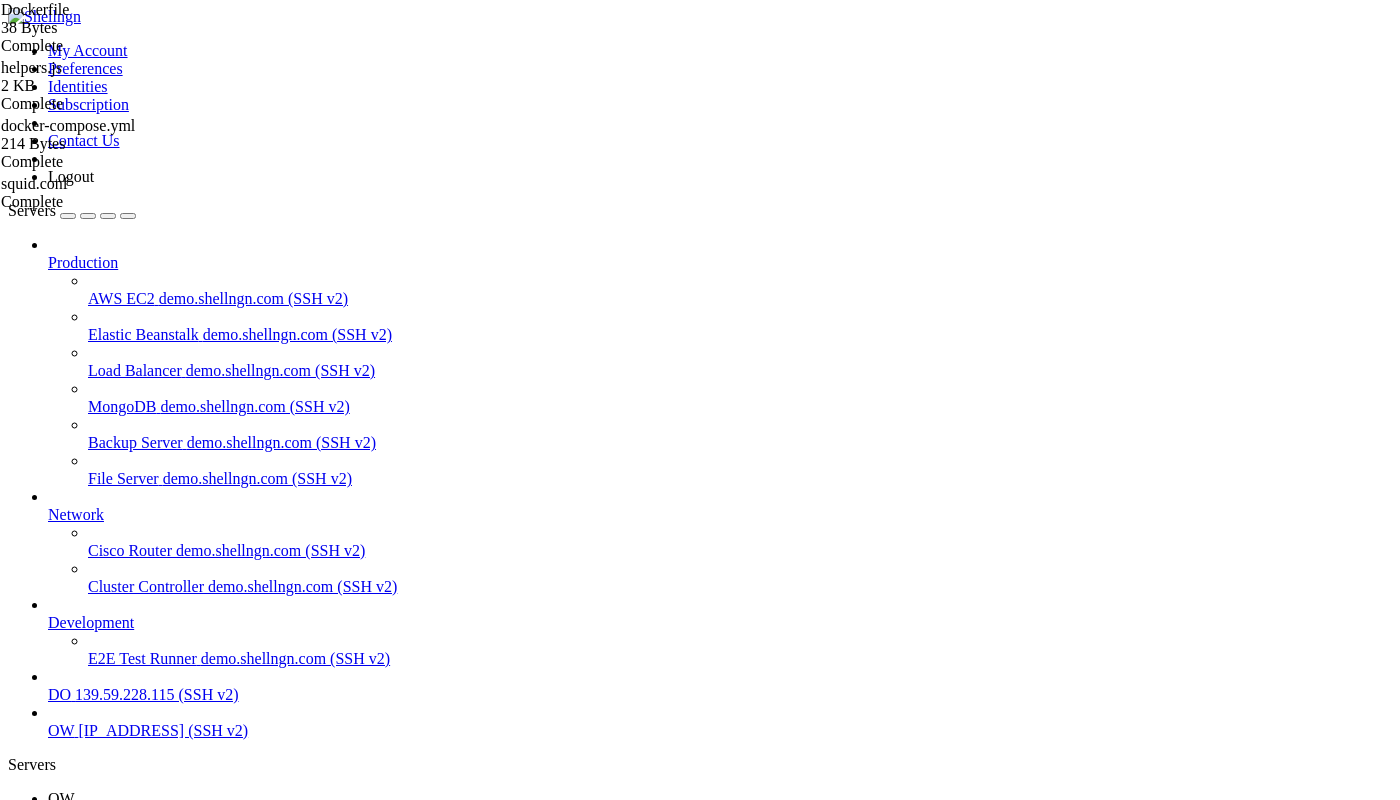 click at bounding box center [56, 2026] 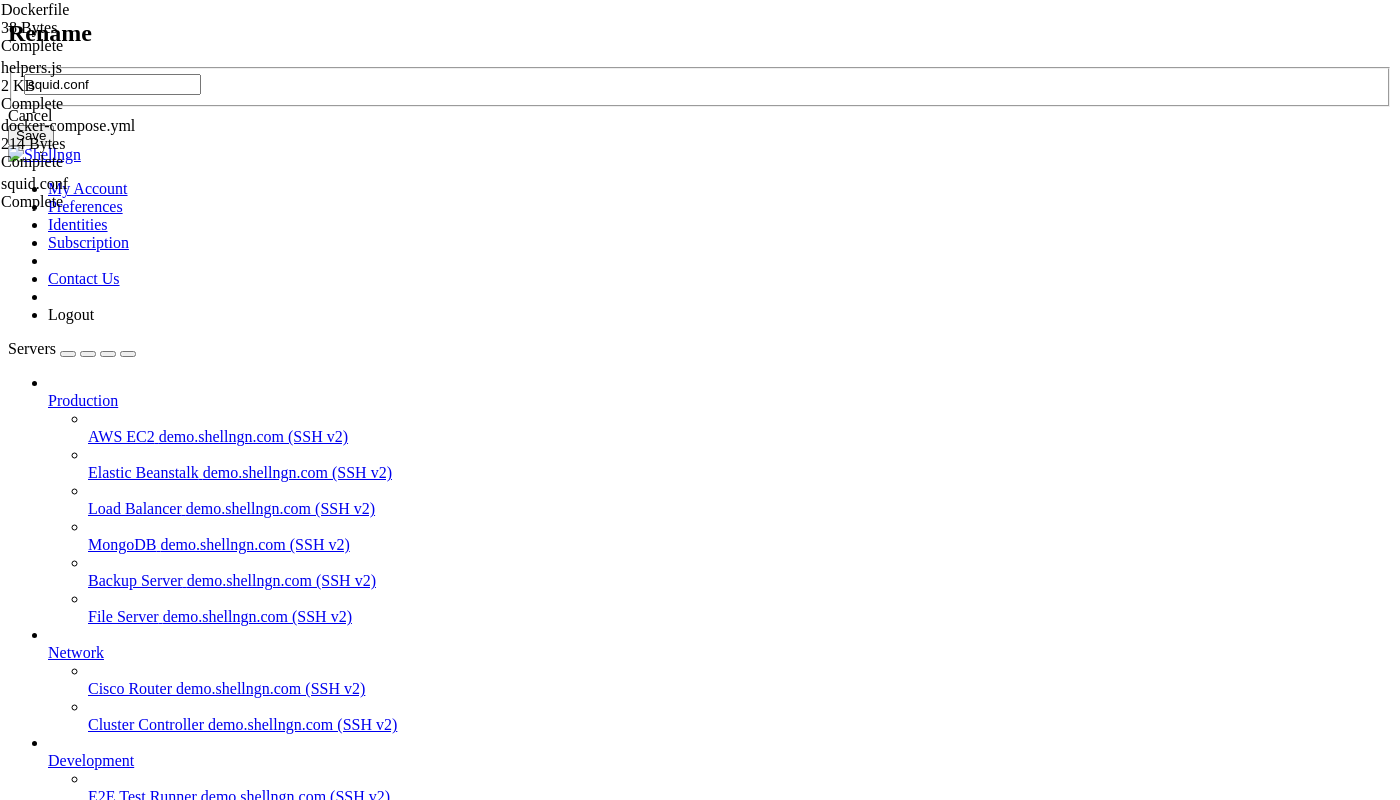 type on "squid.conf" 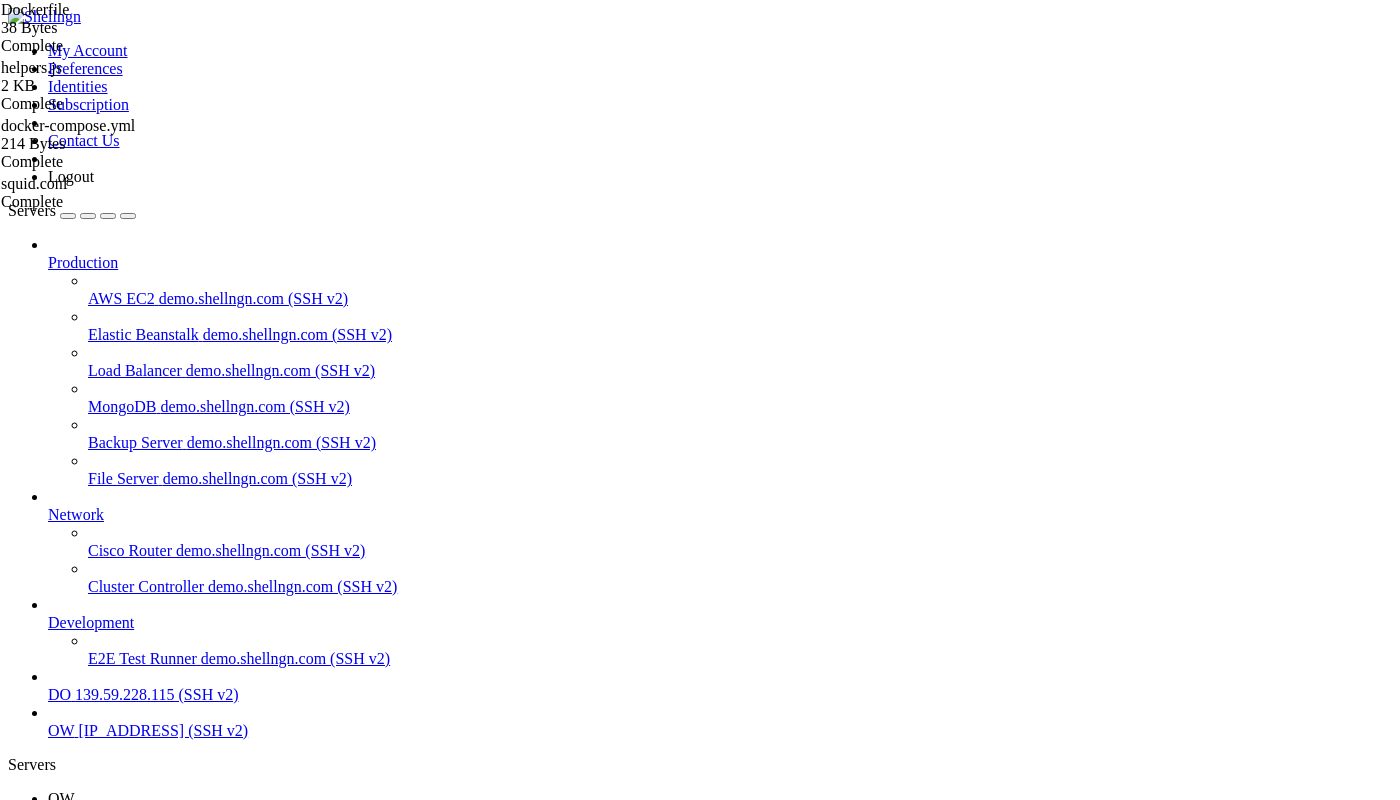 scroll, scrollTop: 570, scrollLeft: 0, axis: vertical 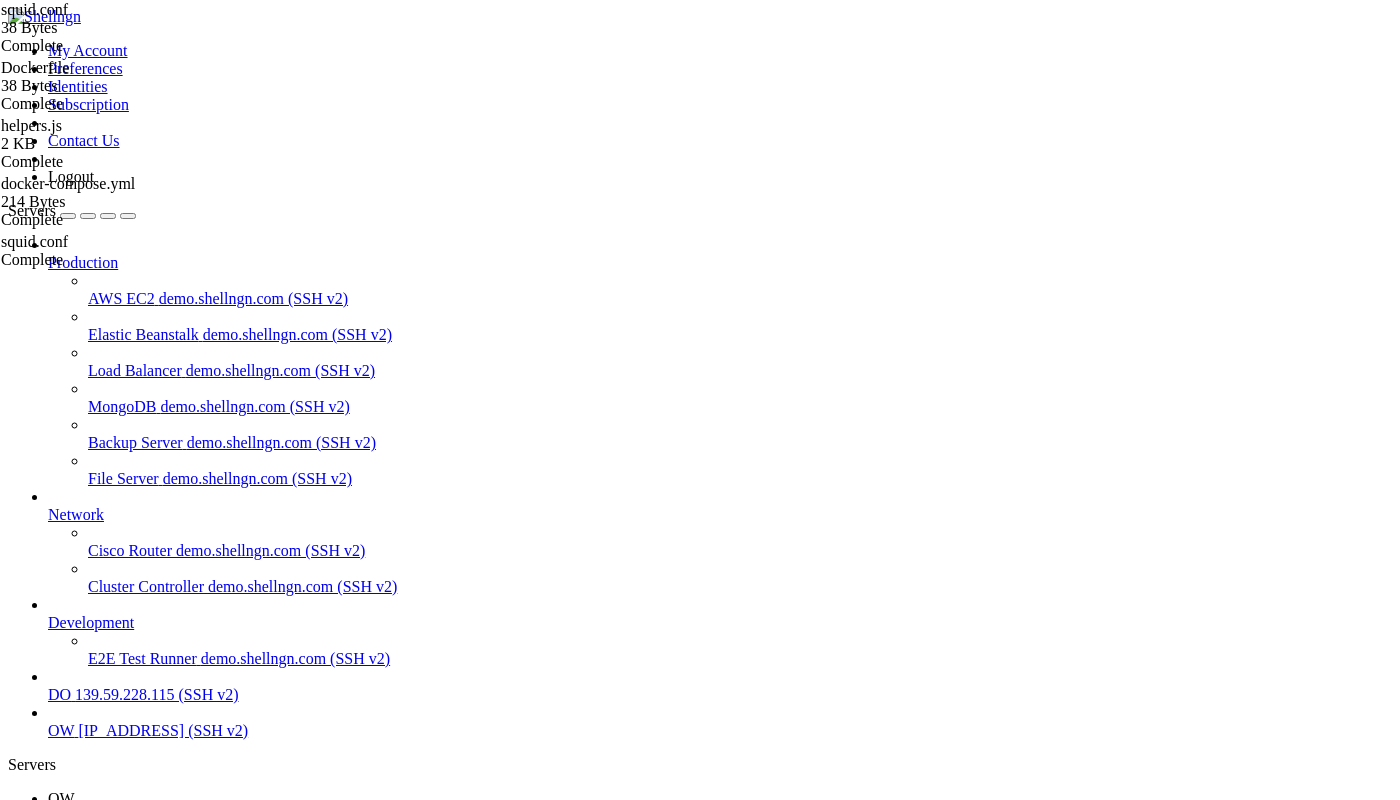 click on "FROM node:18 ENV TZ=UTC WORKDIR /app" at bounding box center (720, 2399) 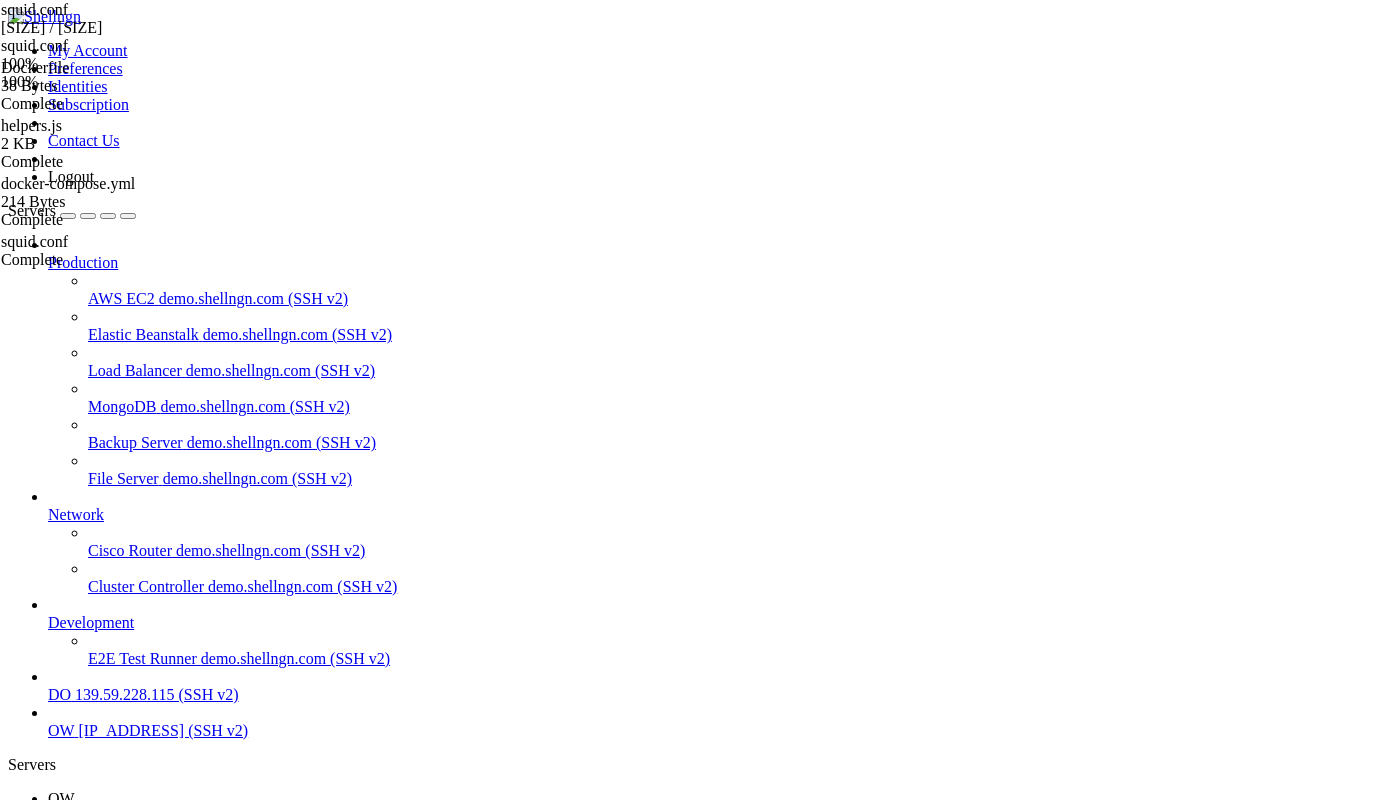 click on "OW
" at bounding box center (720, 808) 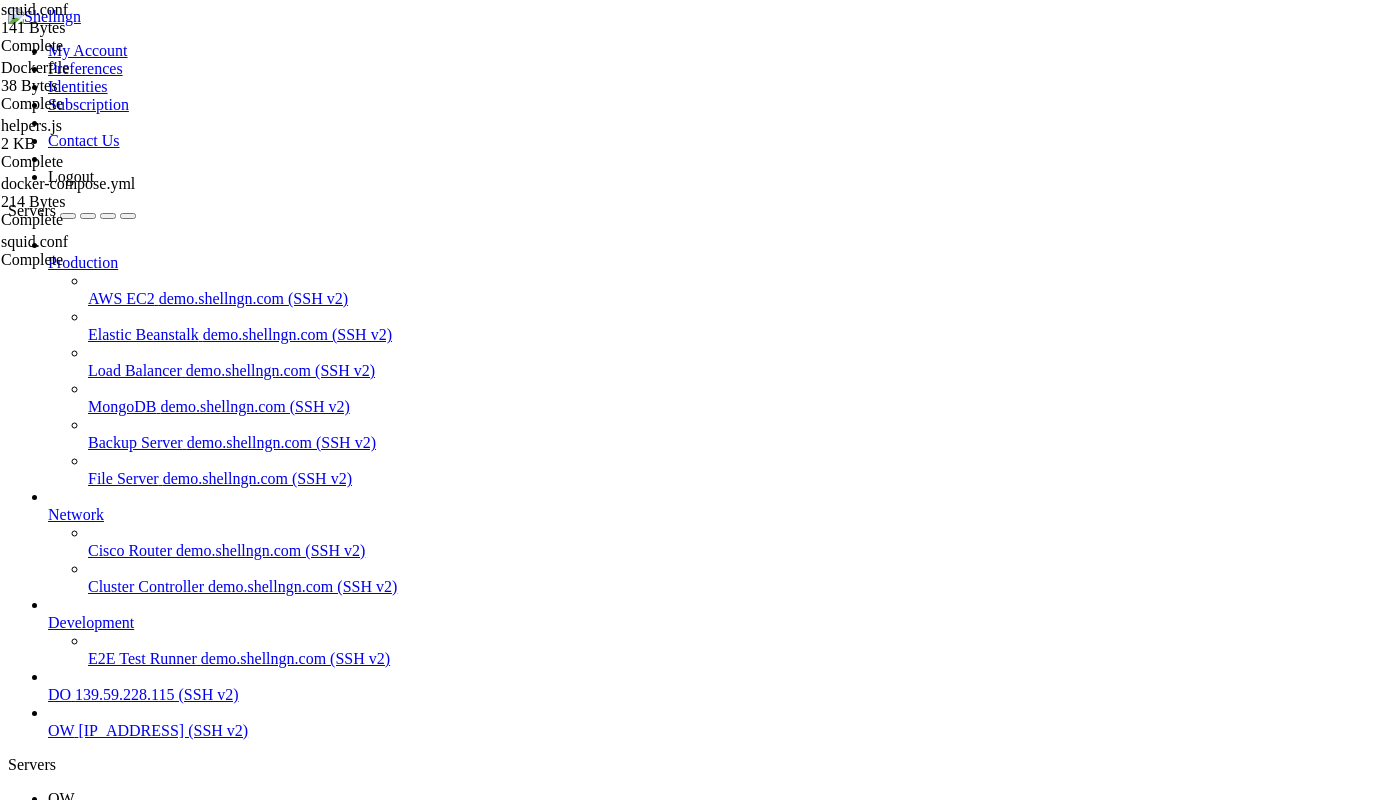 scroll, scrollTop: 570, scrollLeft: 0, axis: vertical 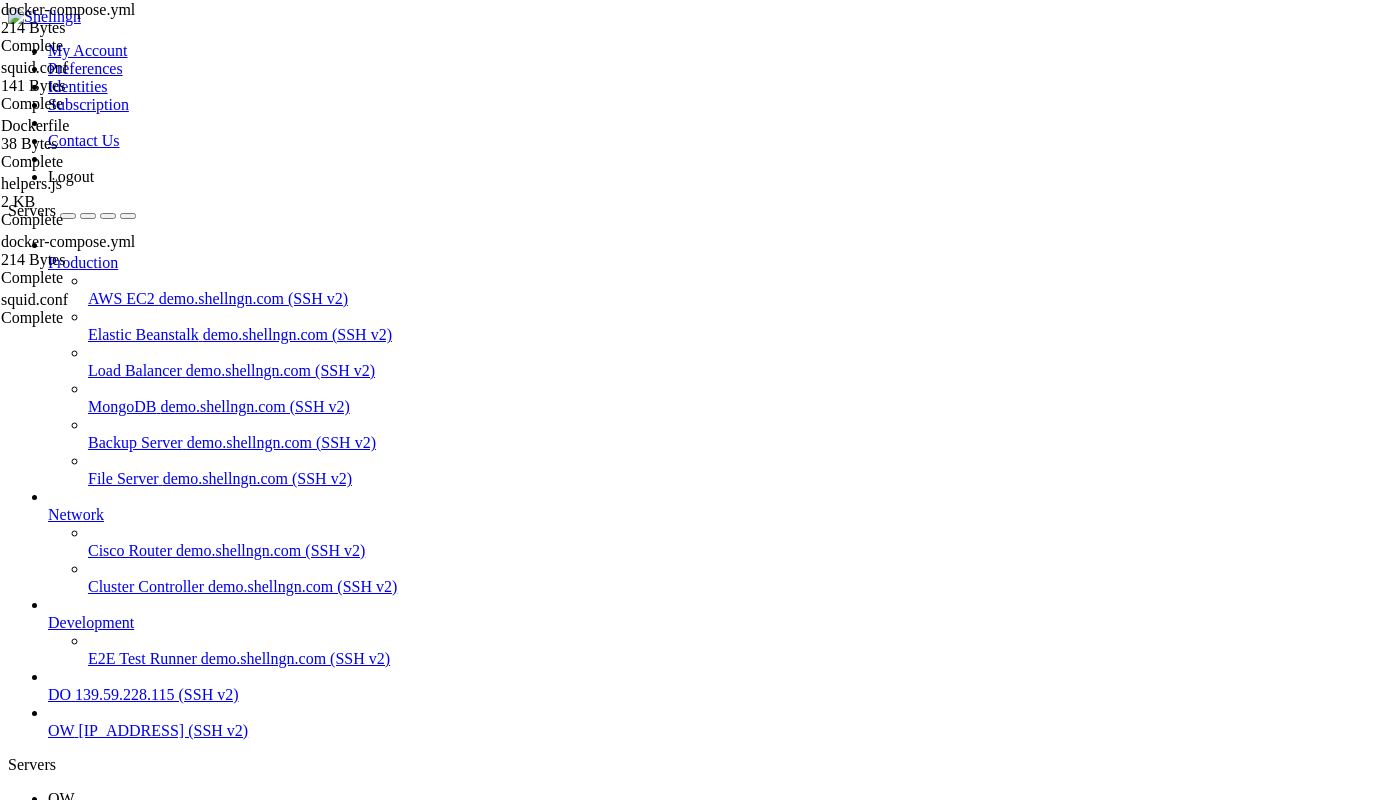 click on "version :   '[VERSION]' services :   squid :      image :  sameersbn/squid:latest      container_name :  squid-proxy      ports :         -  '[PORT]:[PORT]'      volumes :         -  './squid.conf:[PATH]      restart :  unless-stopped" at bounding box center (723, 2399) 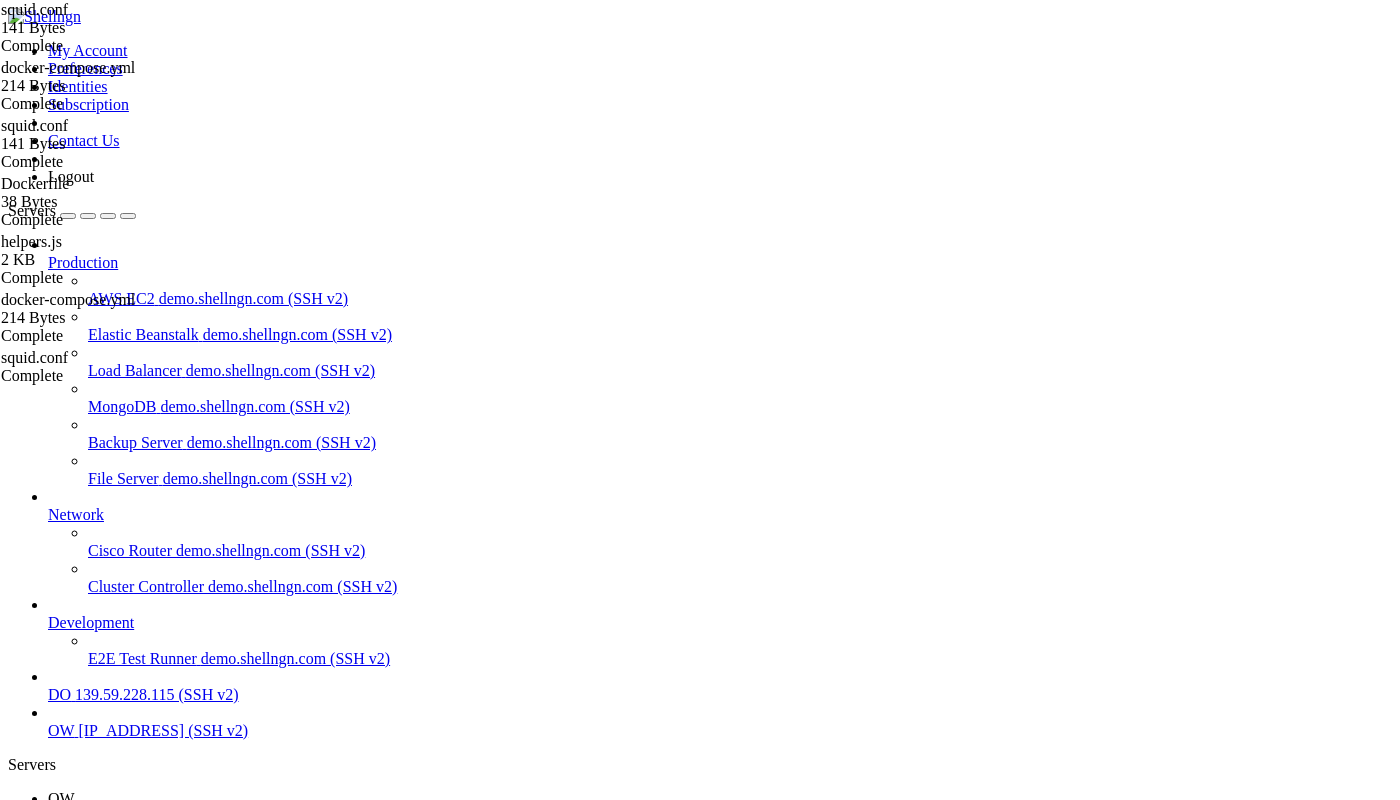 click on "http_port 3128 # Allow anyone (no authentication) http_access allow all # Disable caching (optional) cache deny all access_log /dev/stdout" at bounding box center (720, 2399) 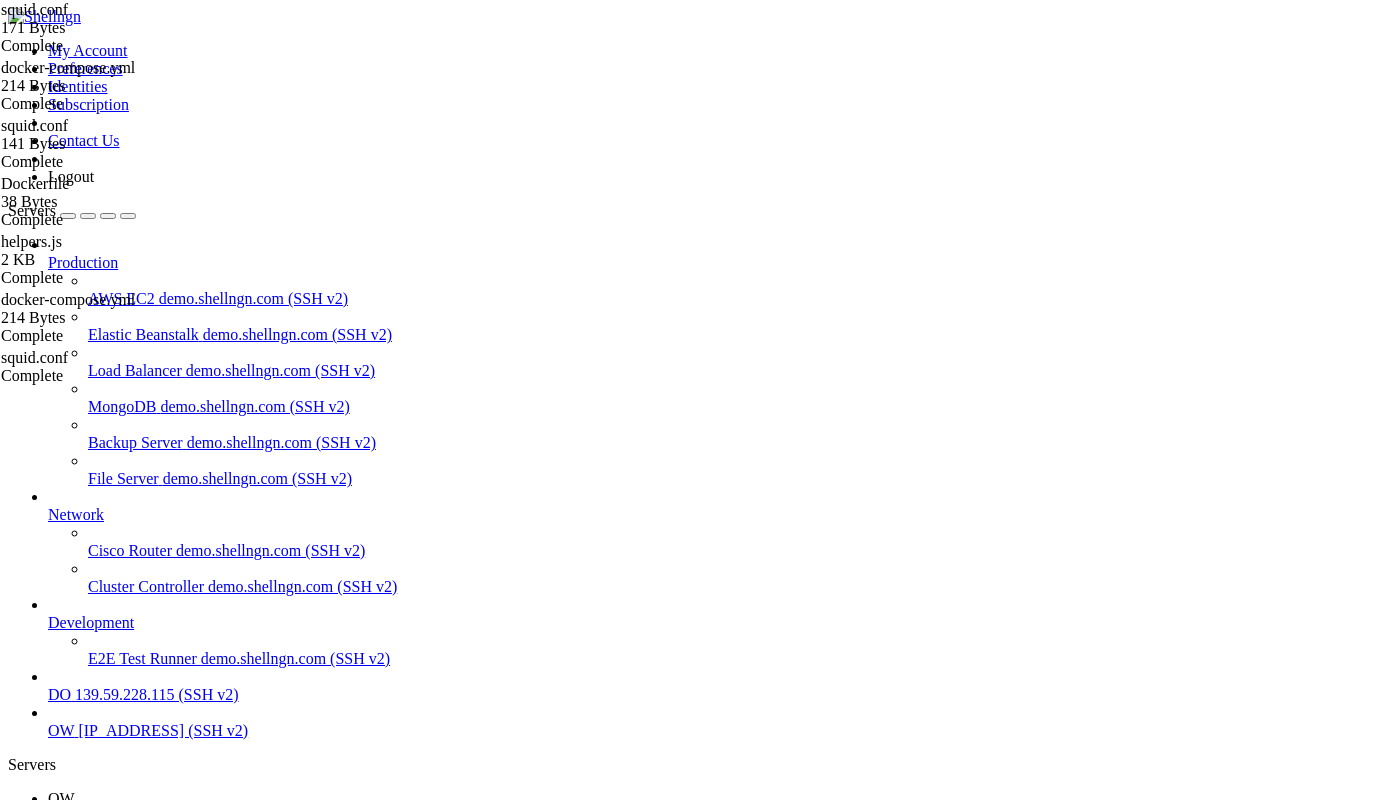 scroll, scrollTop: 0, scrollLeft: 0, axis: both 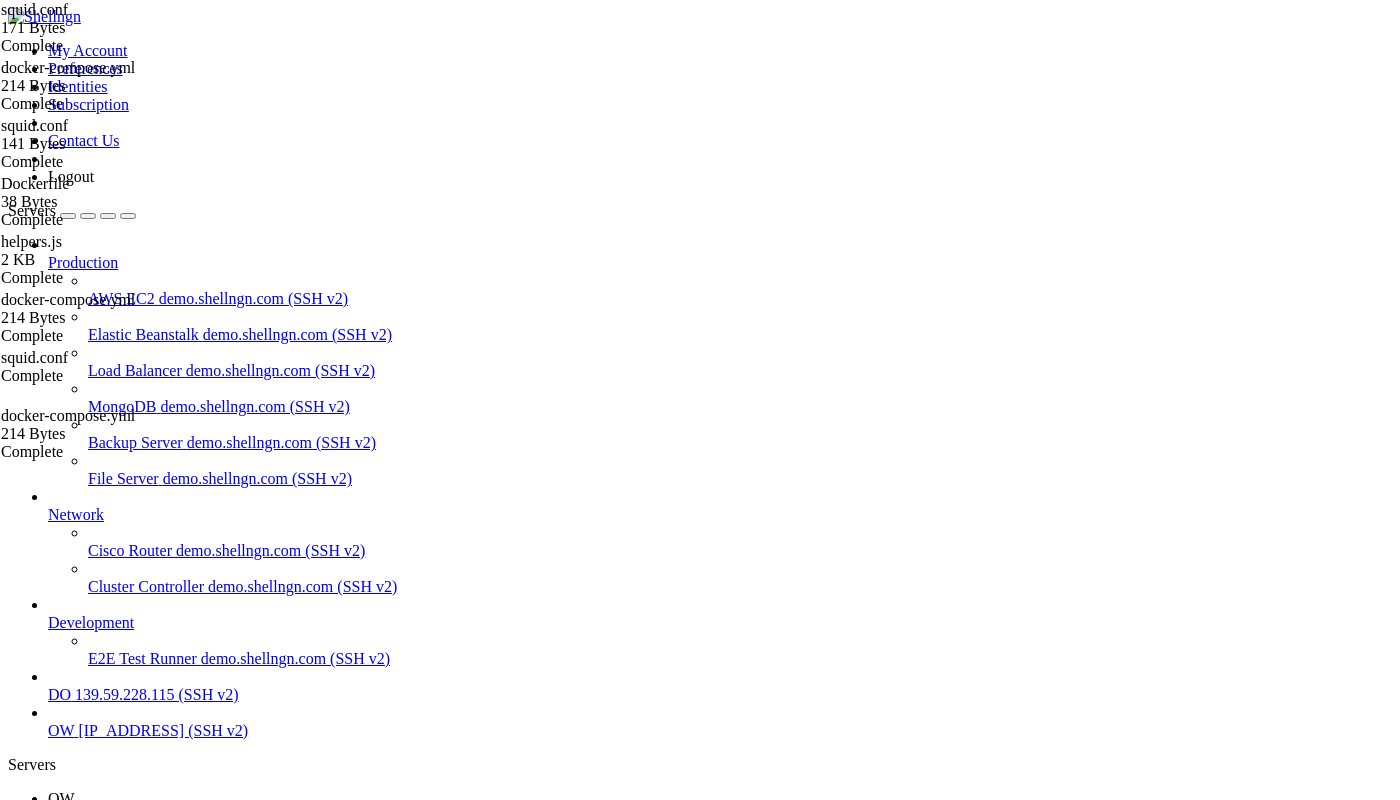 click on "Download" at bounding box center [139, 2052] 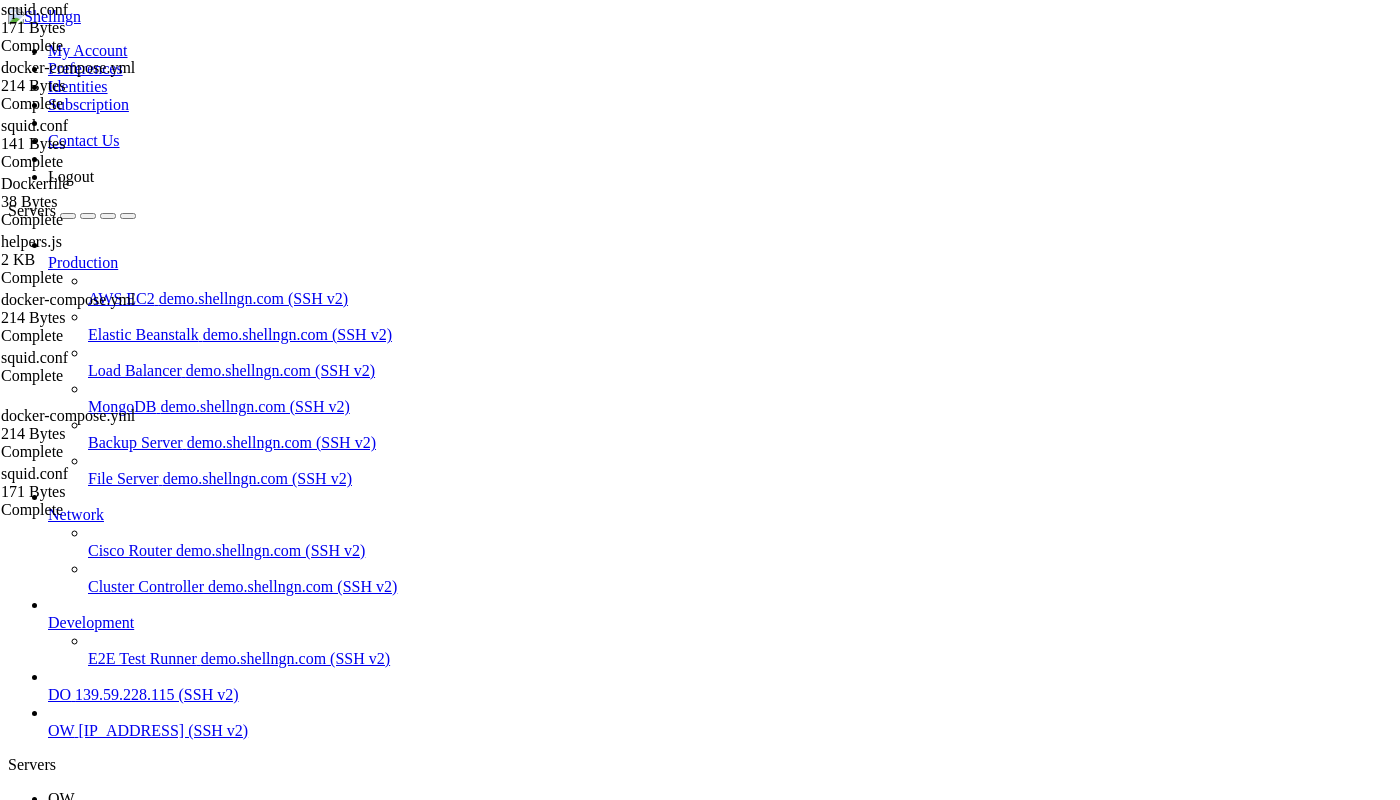 click on "OW" at bounding box center [61, 798] 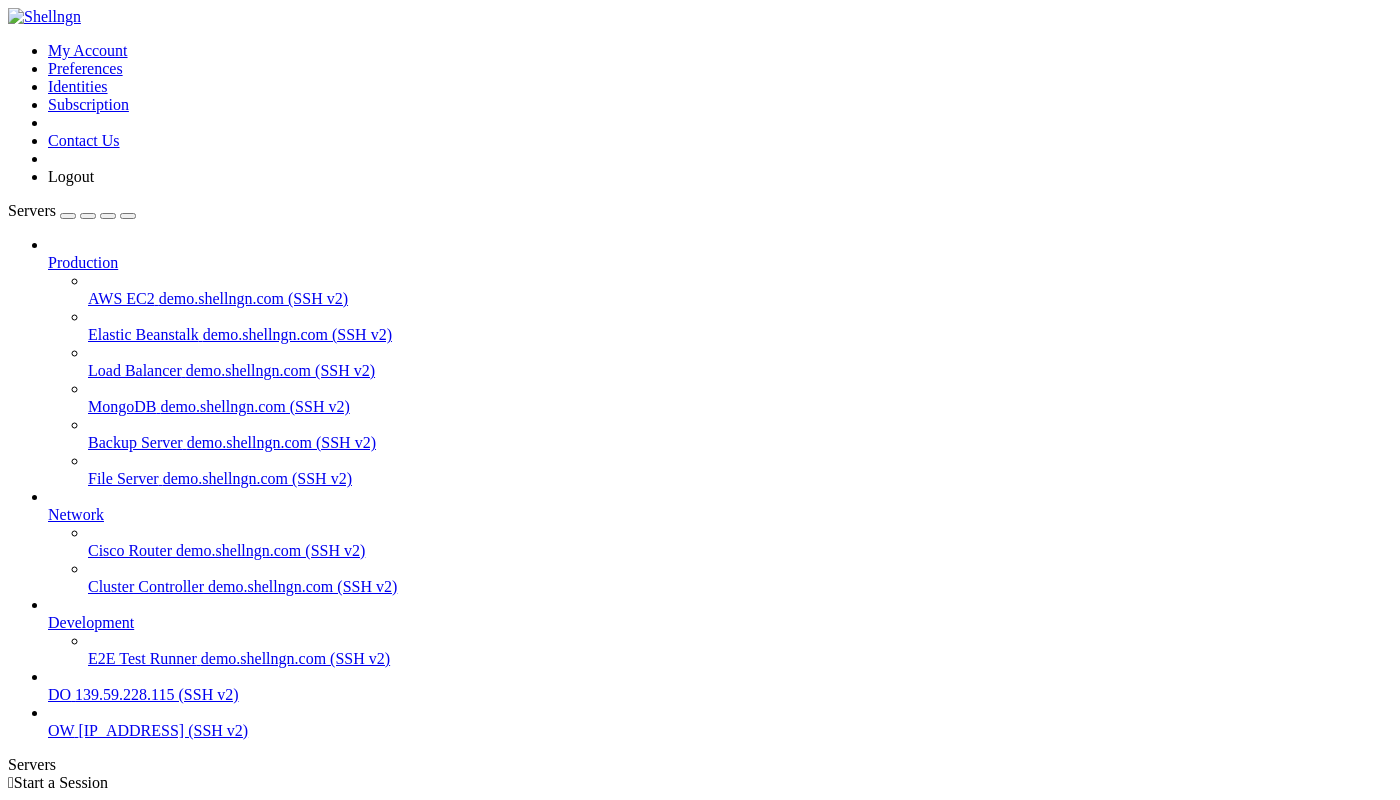 click on "DO" at bounding box center [59, 694] 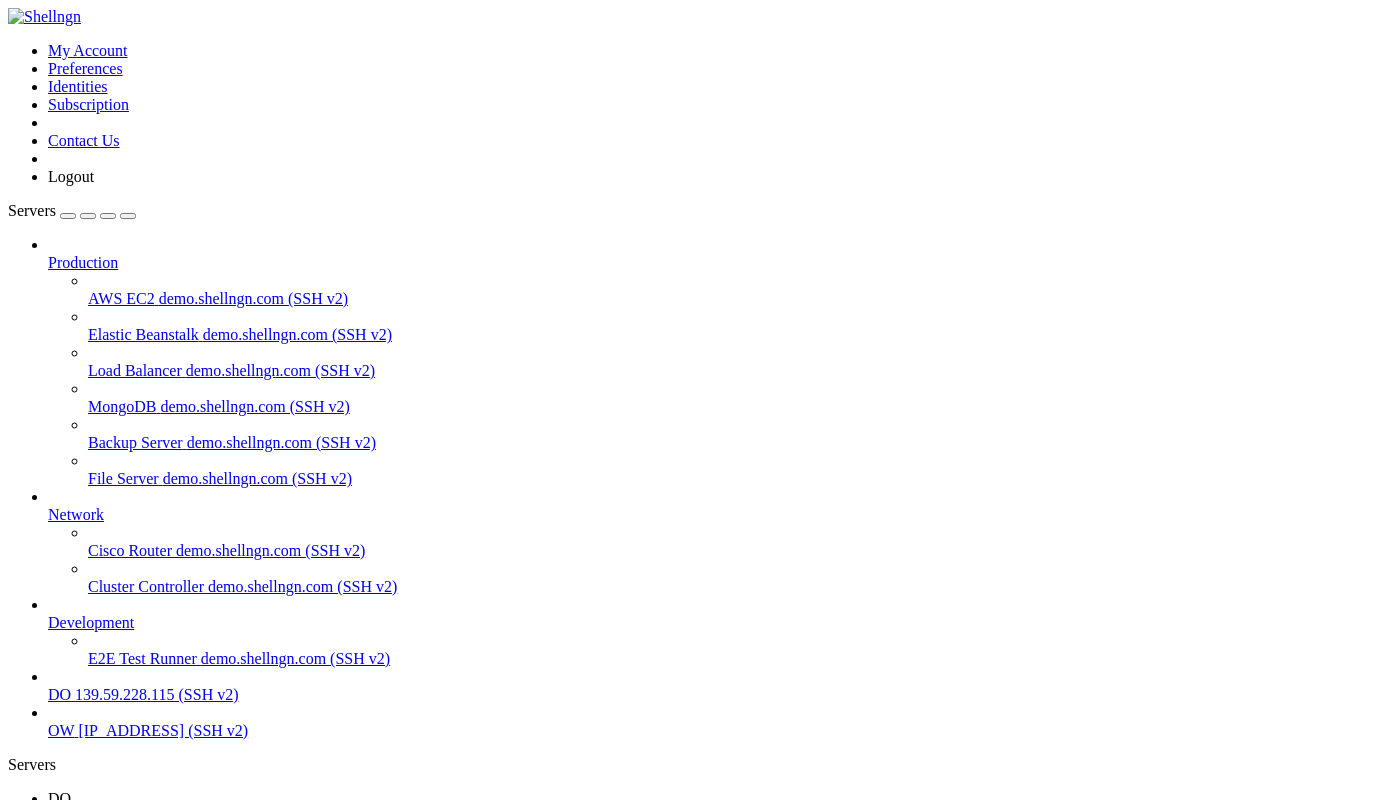 scroll, scrollTop: 0, scrollLeft: 0, axis: both 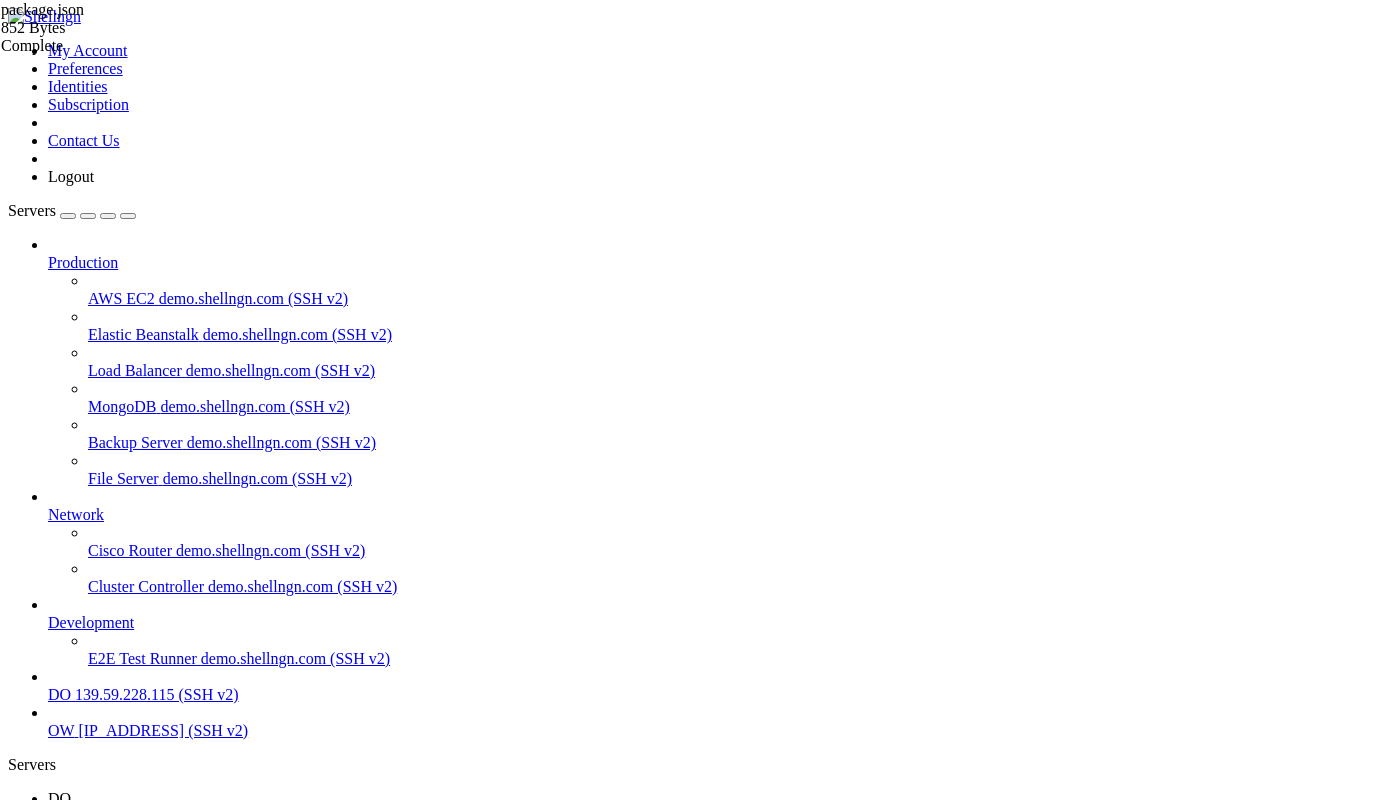 click on "  utils" at bounding box center [27, 1464] 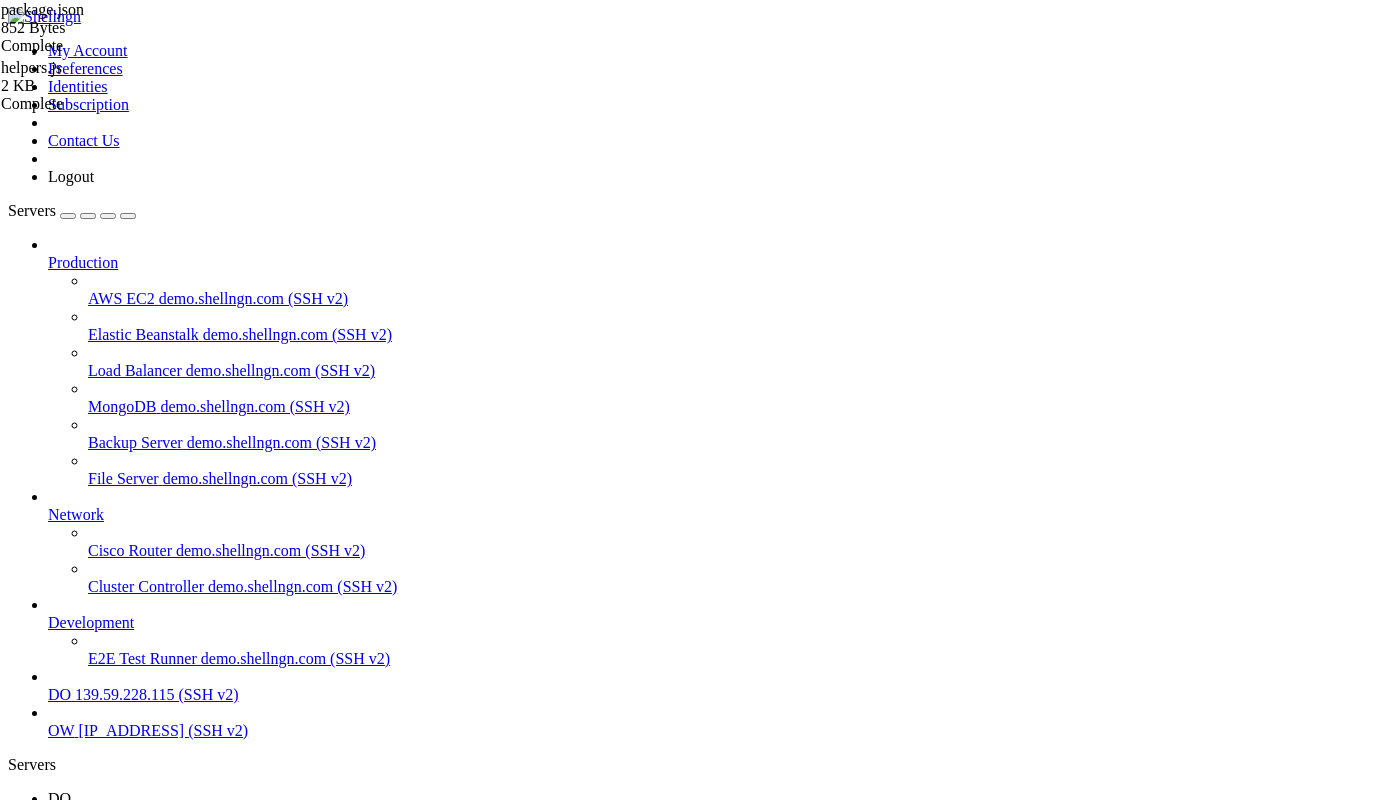 click on "Name Size Modified Perm.
  .. d---------   constants.js 751 Bytes 8/1/2025, 8:12:08 PM -rw-rw-rw-
  helpers.js 2 KB 8/1/2025, 8:12:12 PM -rw-rw-rw-
  rt-utils.js 3 KB 8/1/2025, 8:12:10 PM -rw-rw-rw-
  web3.js 122 Bytes 8/1/2025, 8:12:14 PM -rw-rw-rw-" at bounding box center [700, 1584] 